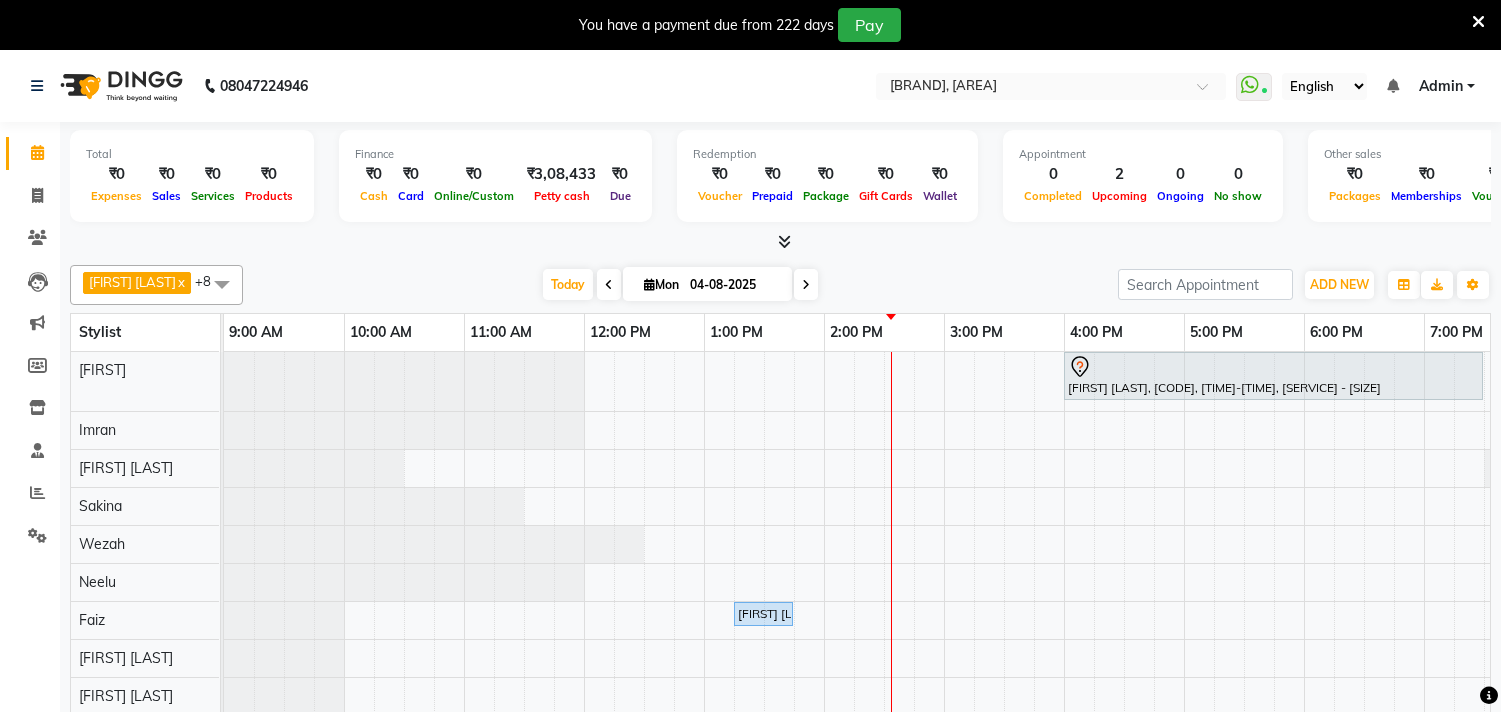 scroll, scrollTop: 0, scrollLeft: 0, axis: both 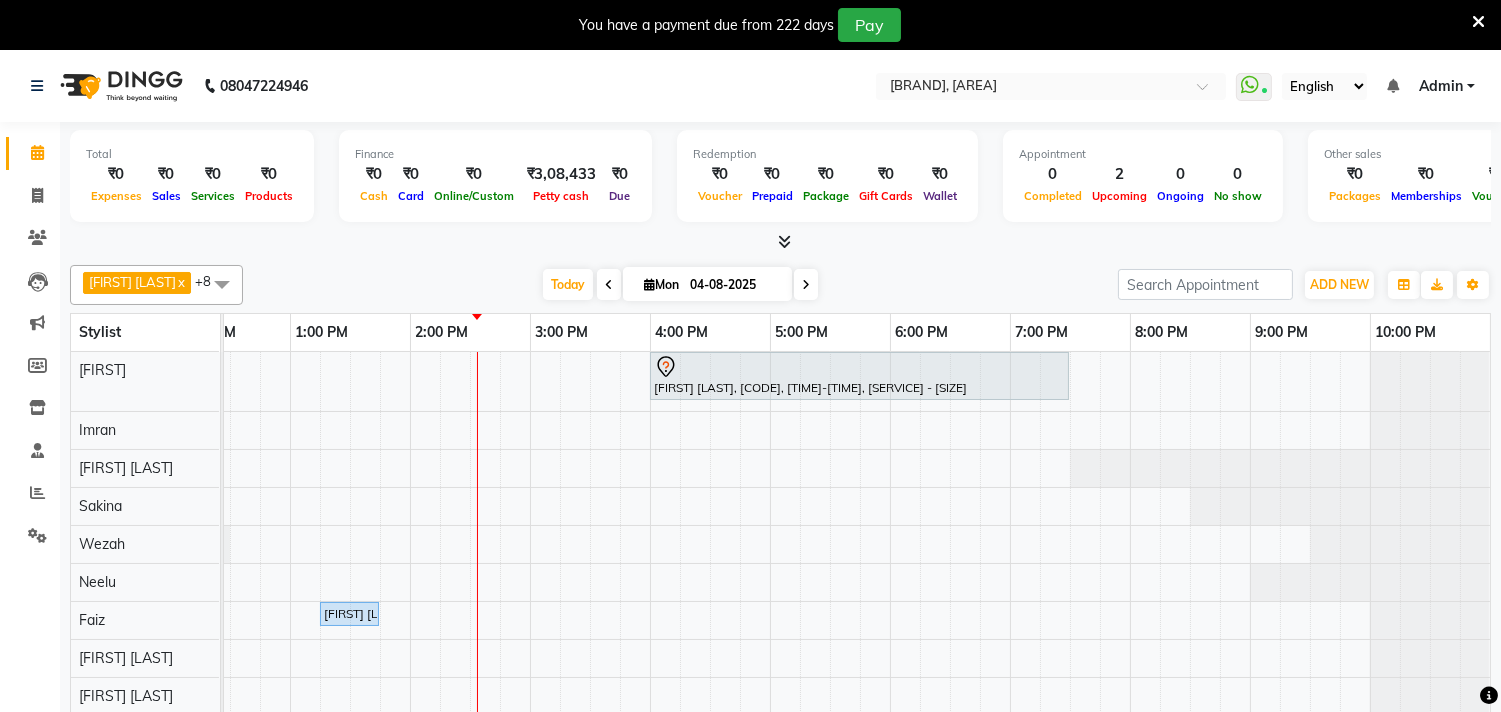 click at bounding box center (1478, 22) 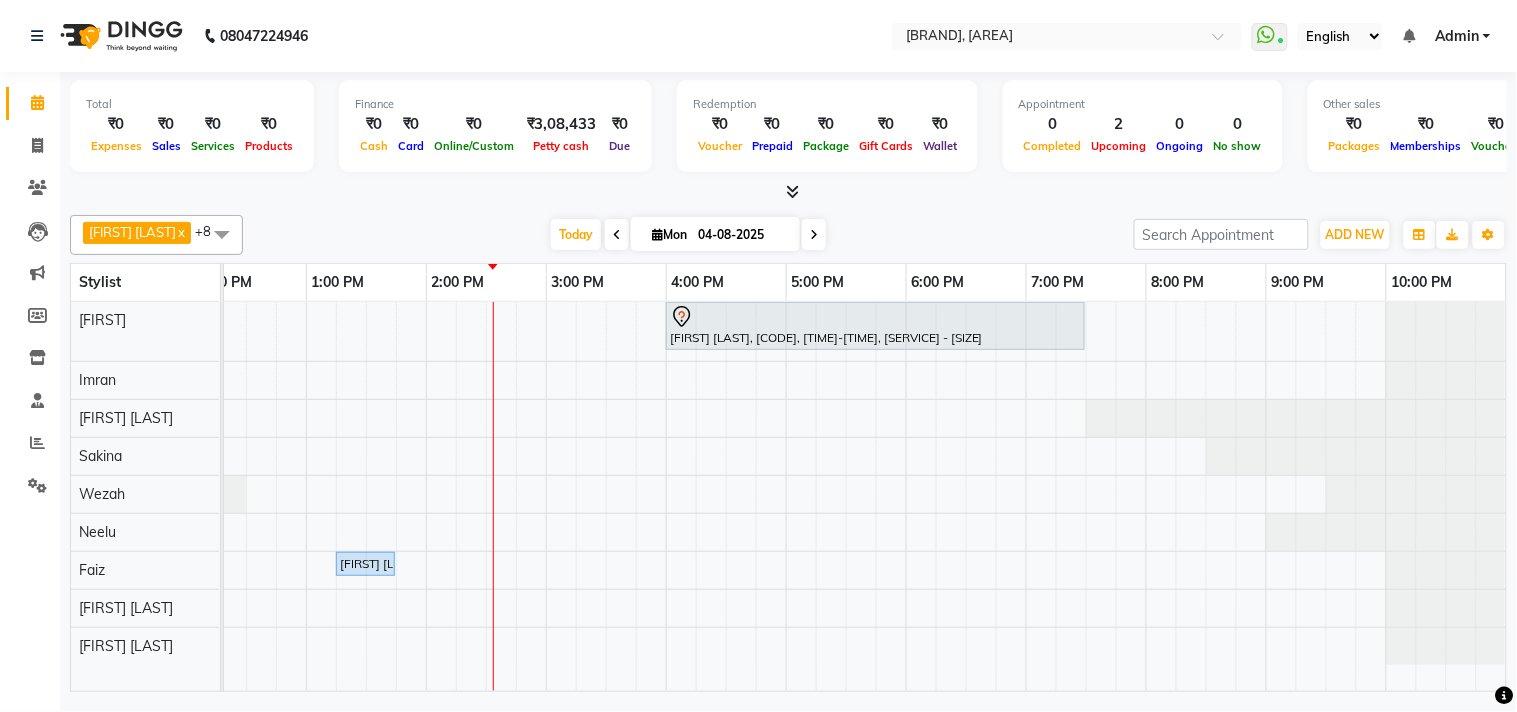 scroll, scrollTop: 0, scrollLeft: 397, axis: horizontal 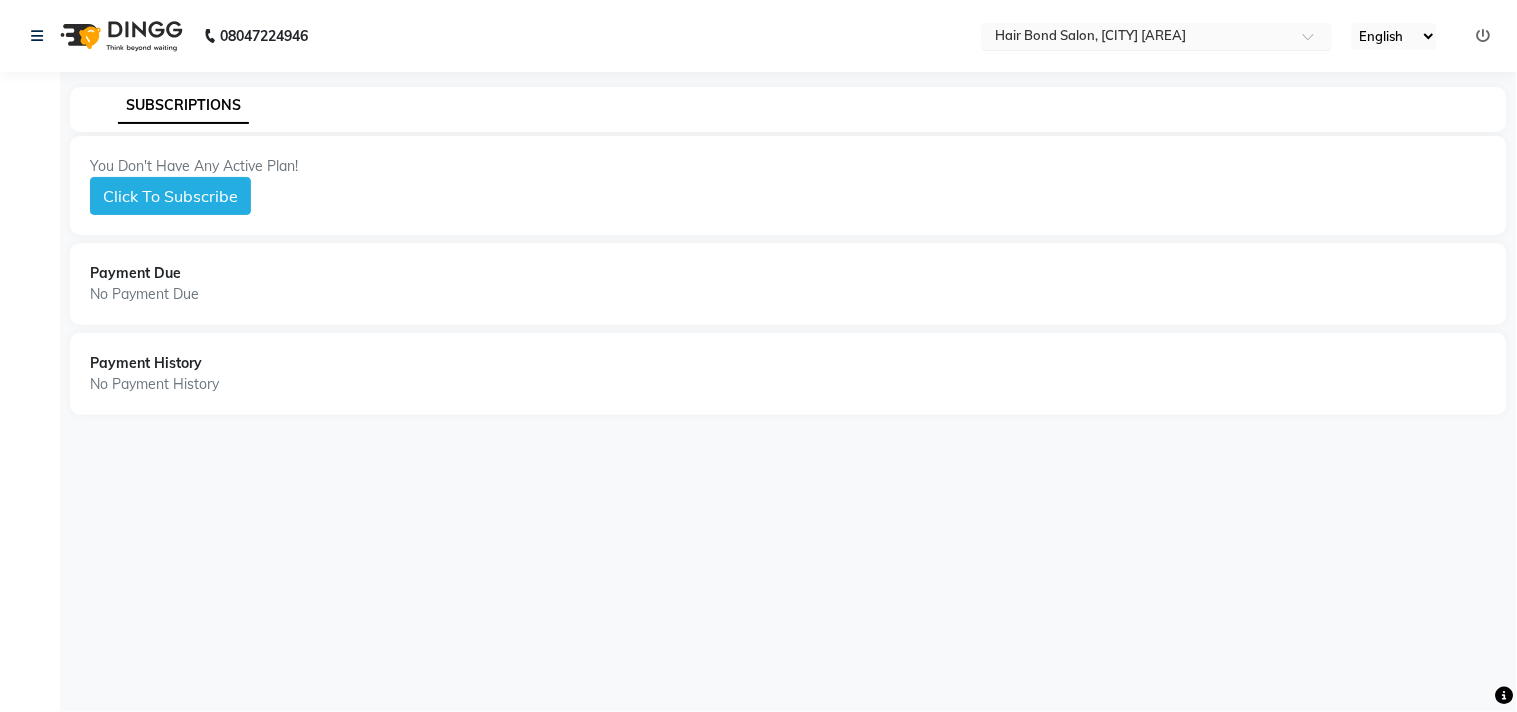 click at bounding box center [1137, 38] 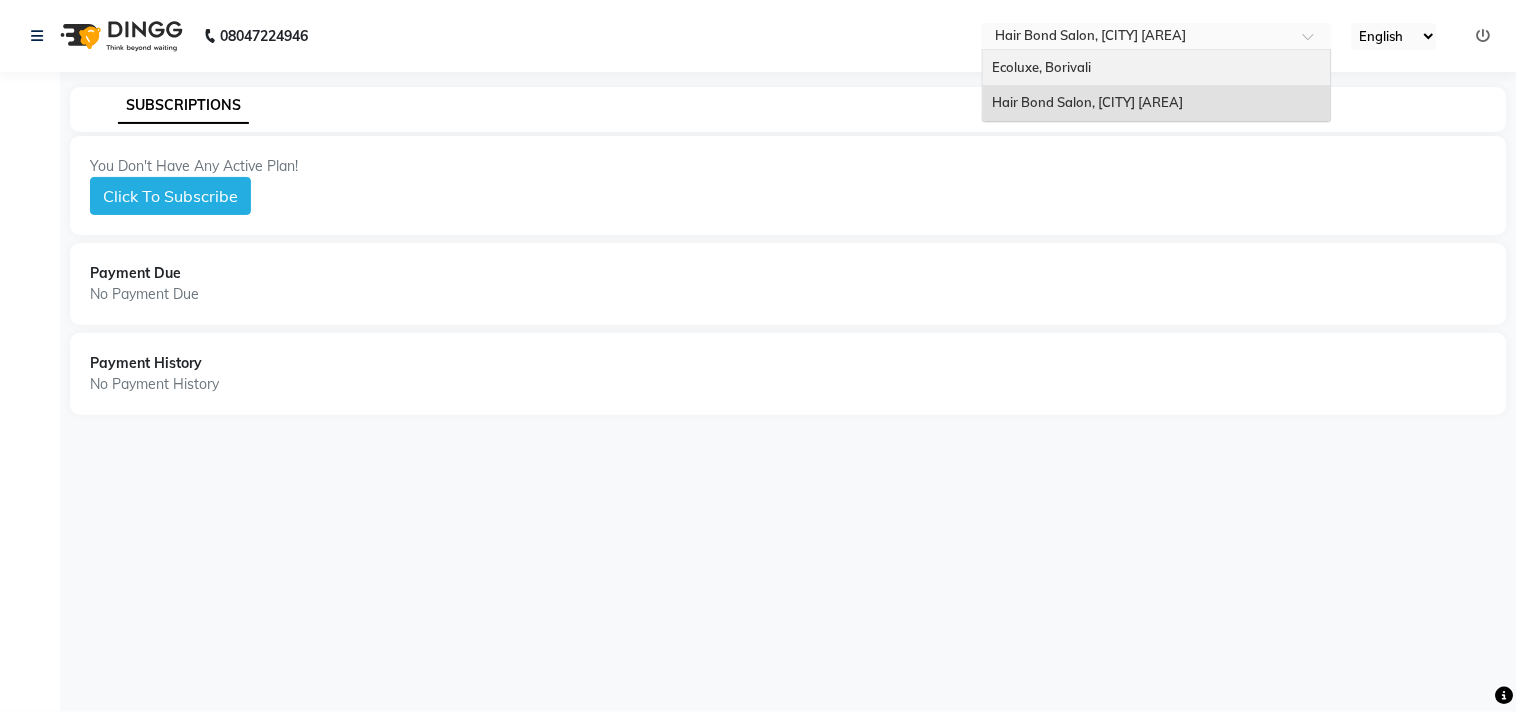 click on "Ecoluxe, Borivali" at bounding box center (1157, 68) 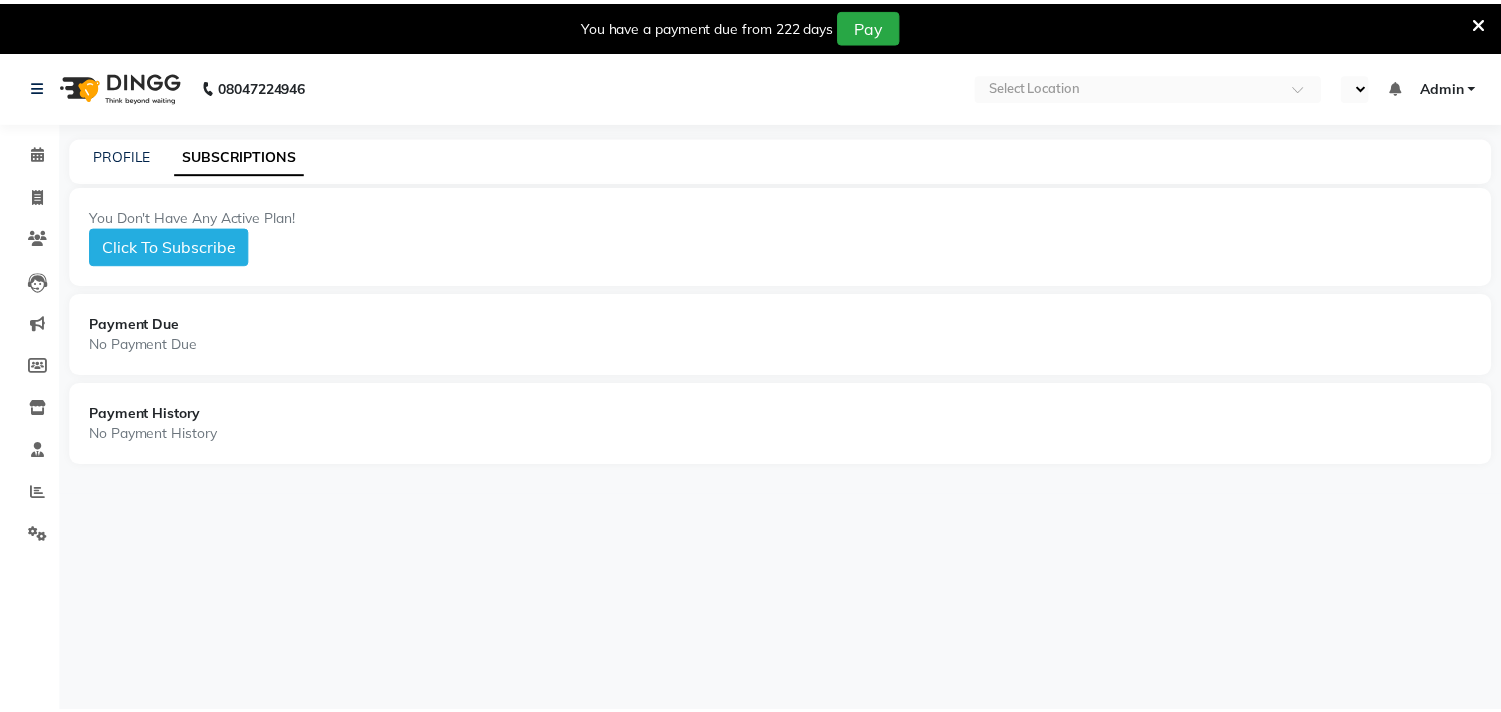 scroll, scrollTop: 0, scrollLeft: 0, axis: both 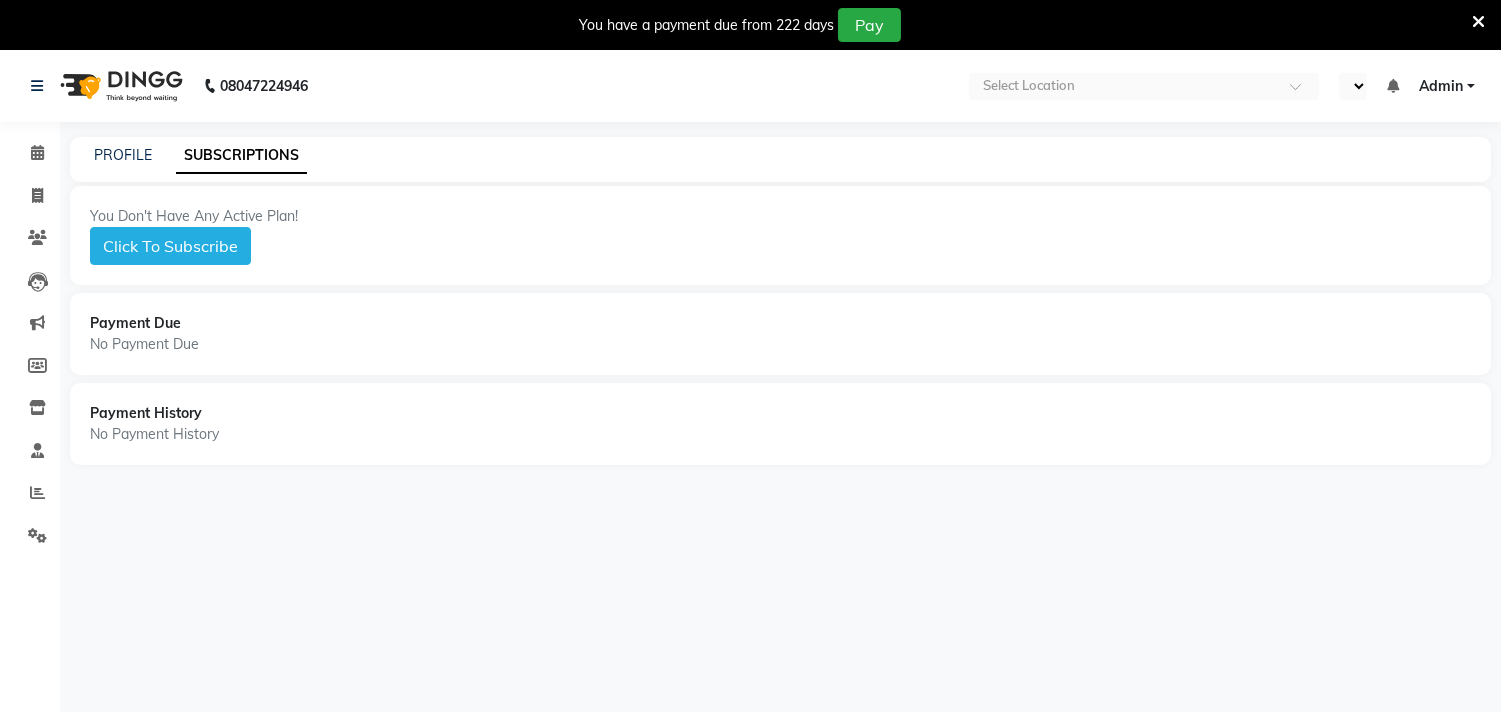 select on "en" 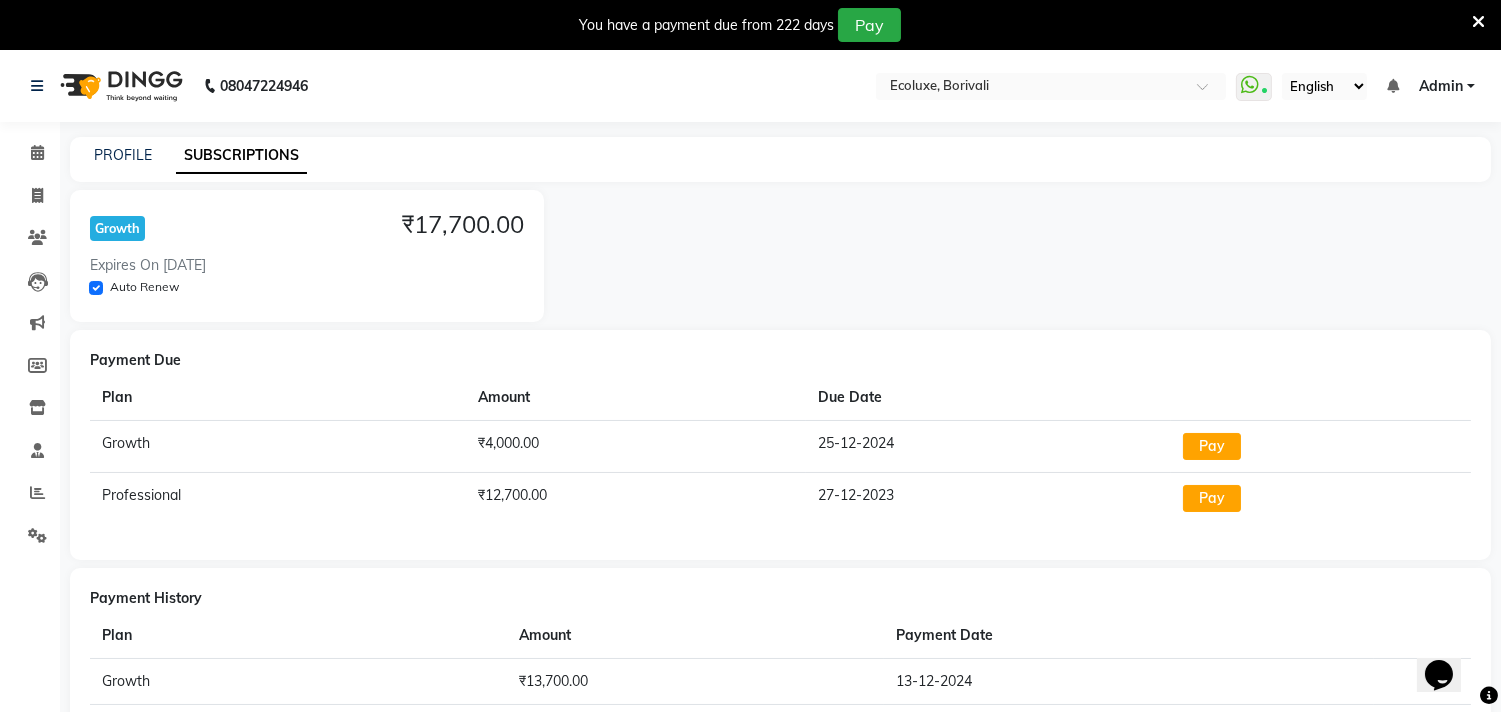 scroll, scrollTop: 0, scrollLeft: 0, axis: both 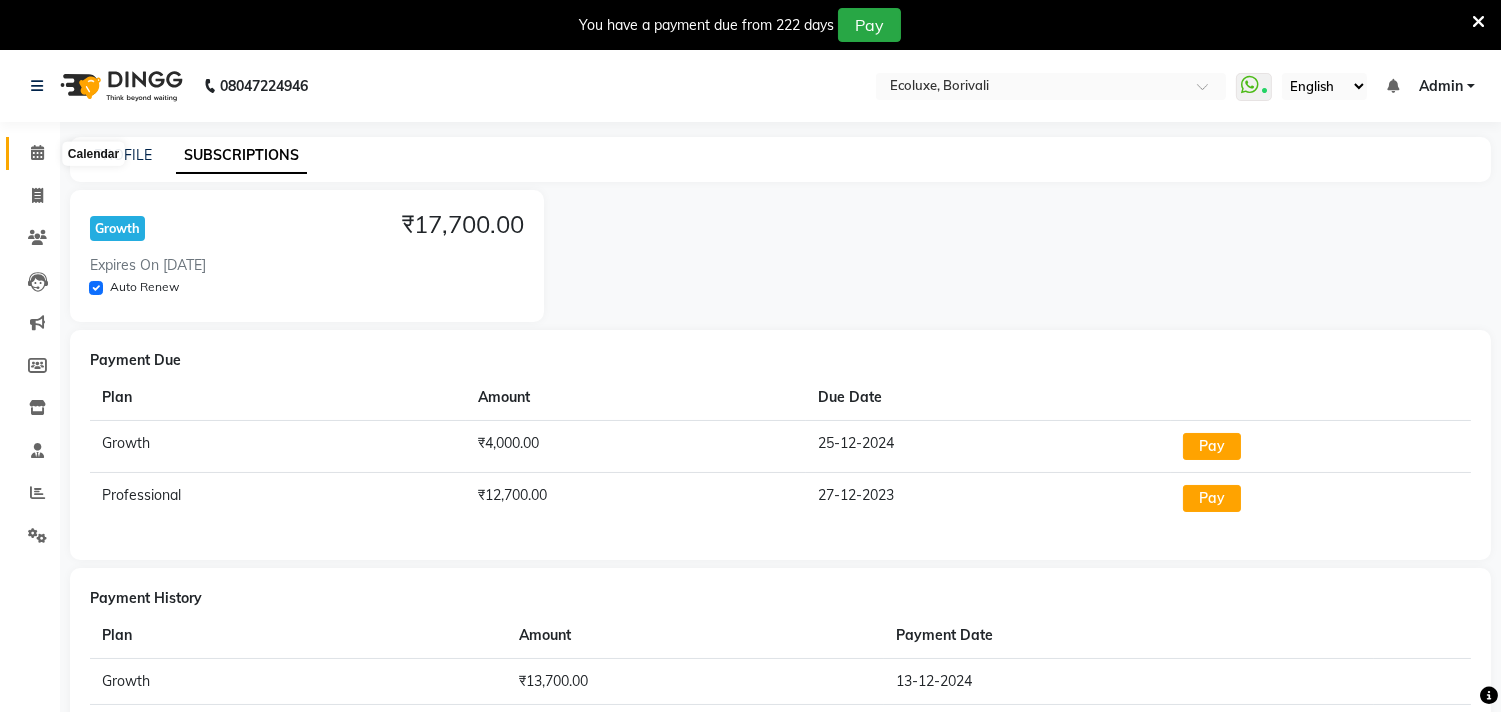 click 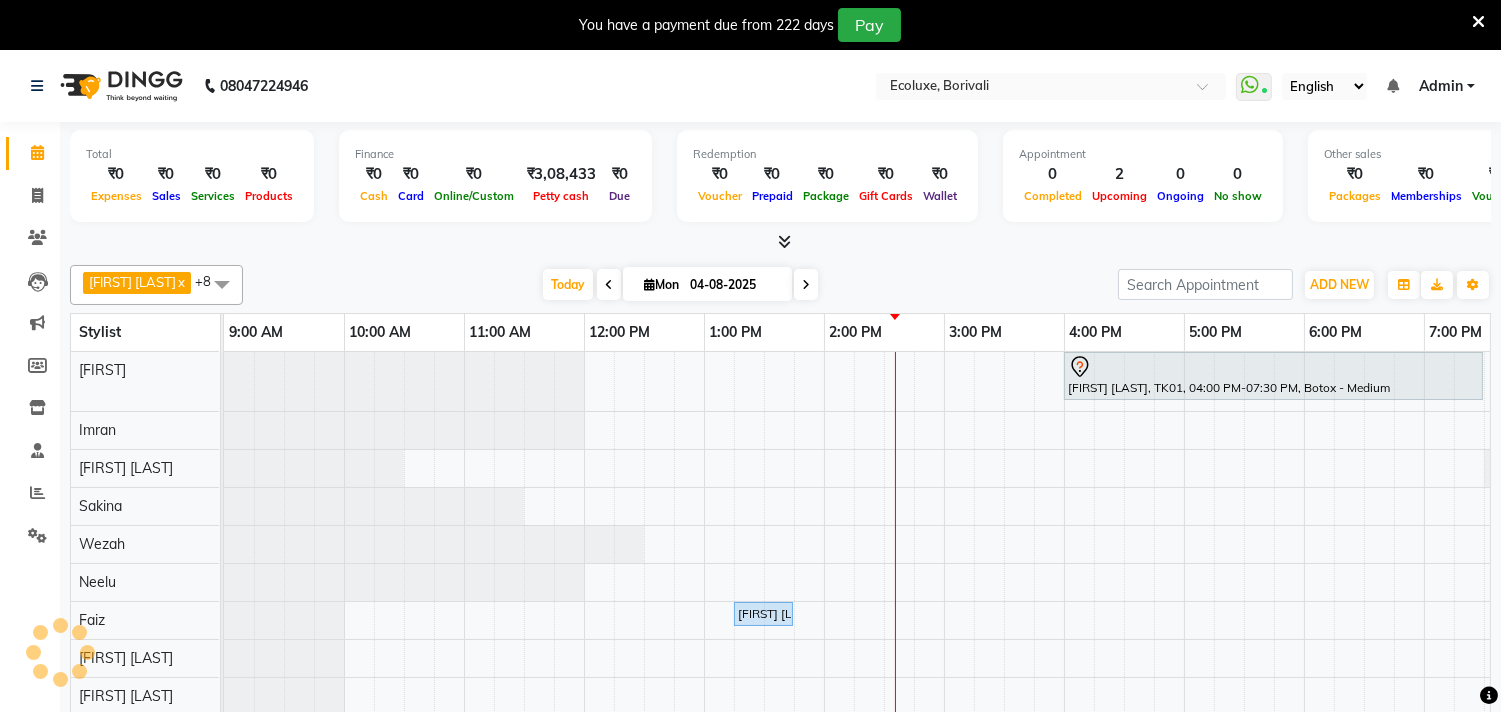 scroll, scrollTop: 0, scrollLeft: 0, axis: both 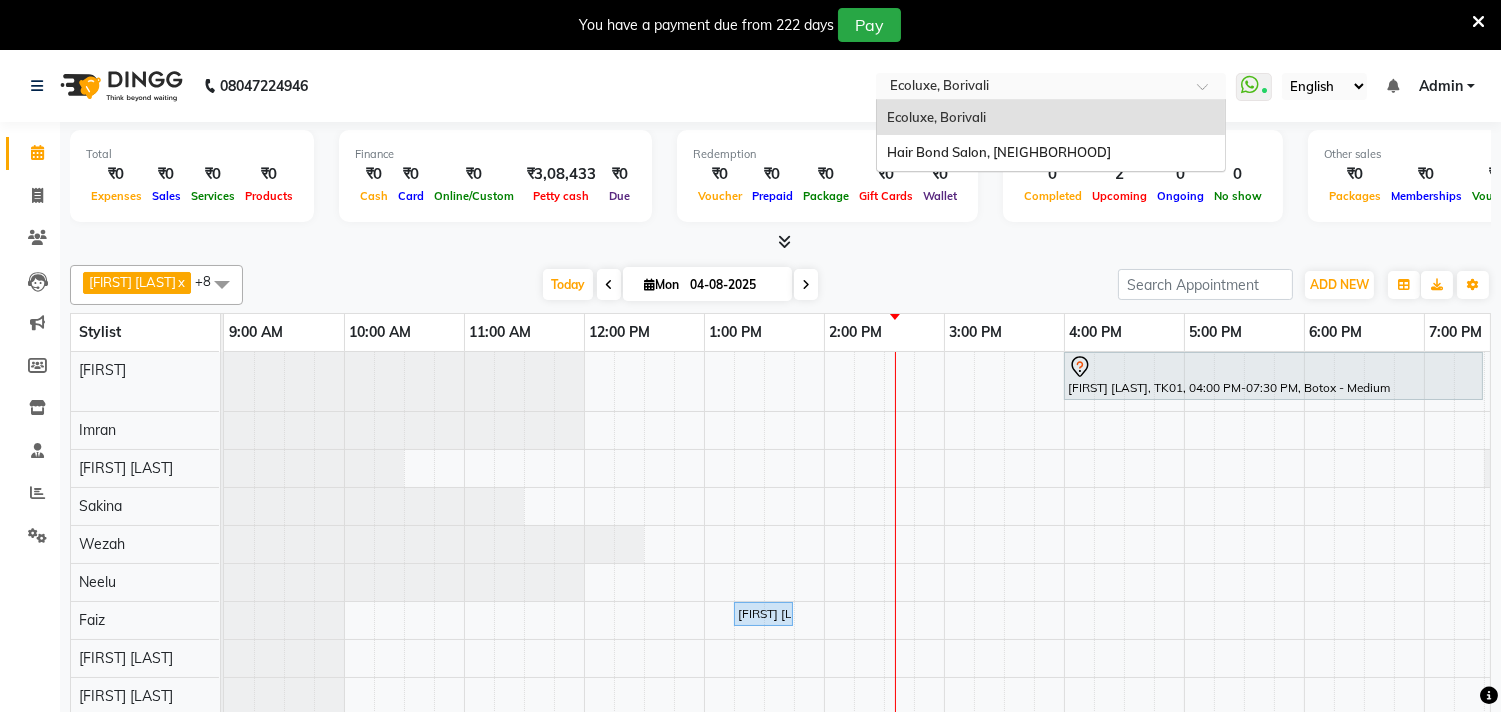 click at bounding box center (1031, 88) 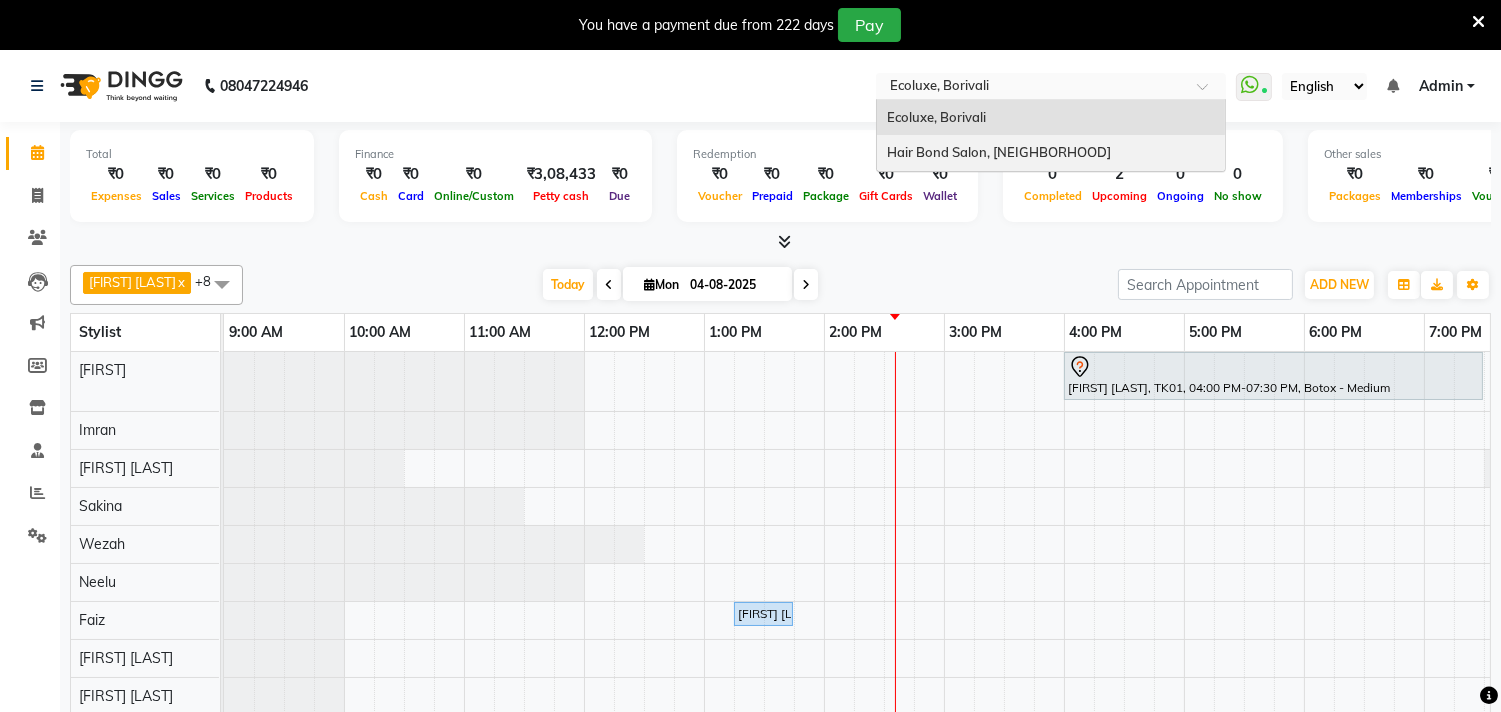 click on "Hair Bond Salon, [CITY]" at bounding box center [999, 152] 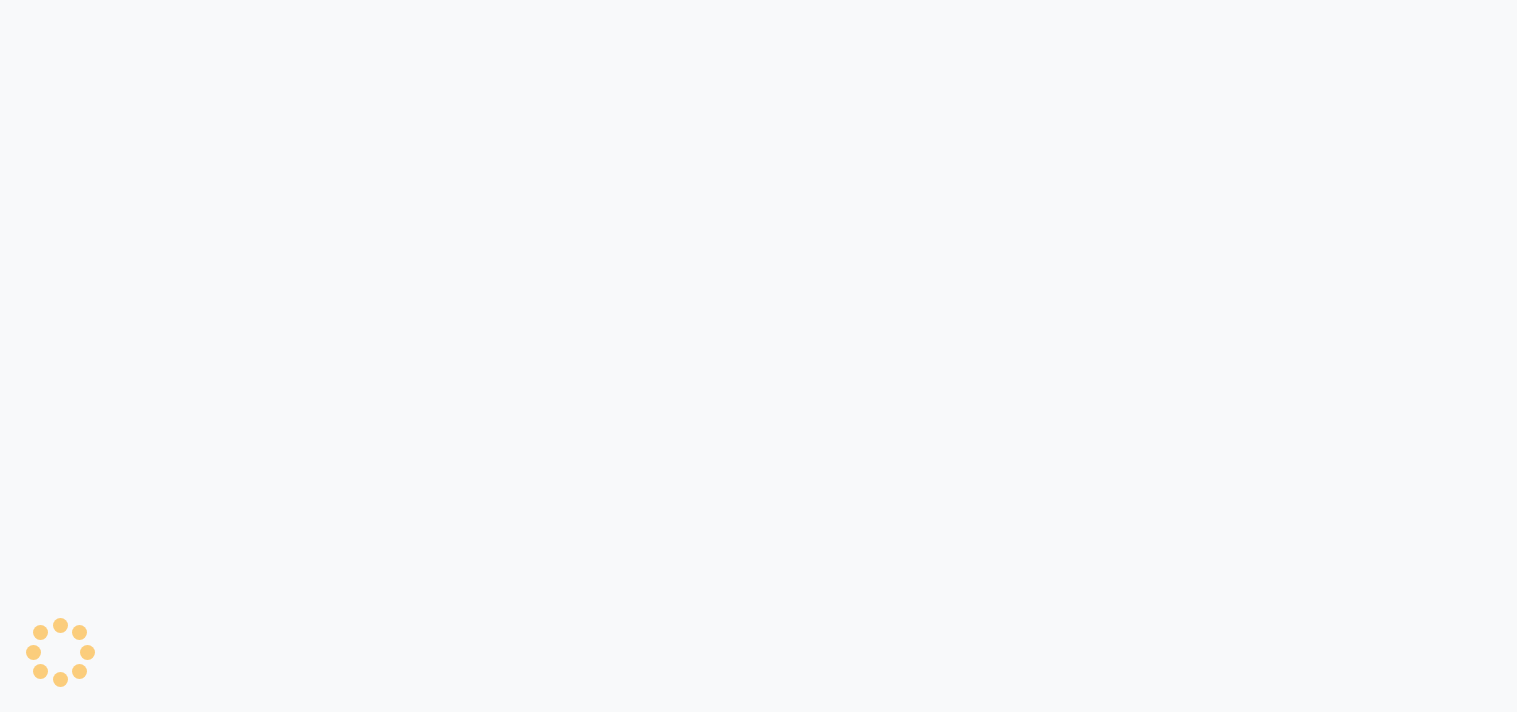 scroll, scrollTop: 0, scrollLeft: 0, axis: both 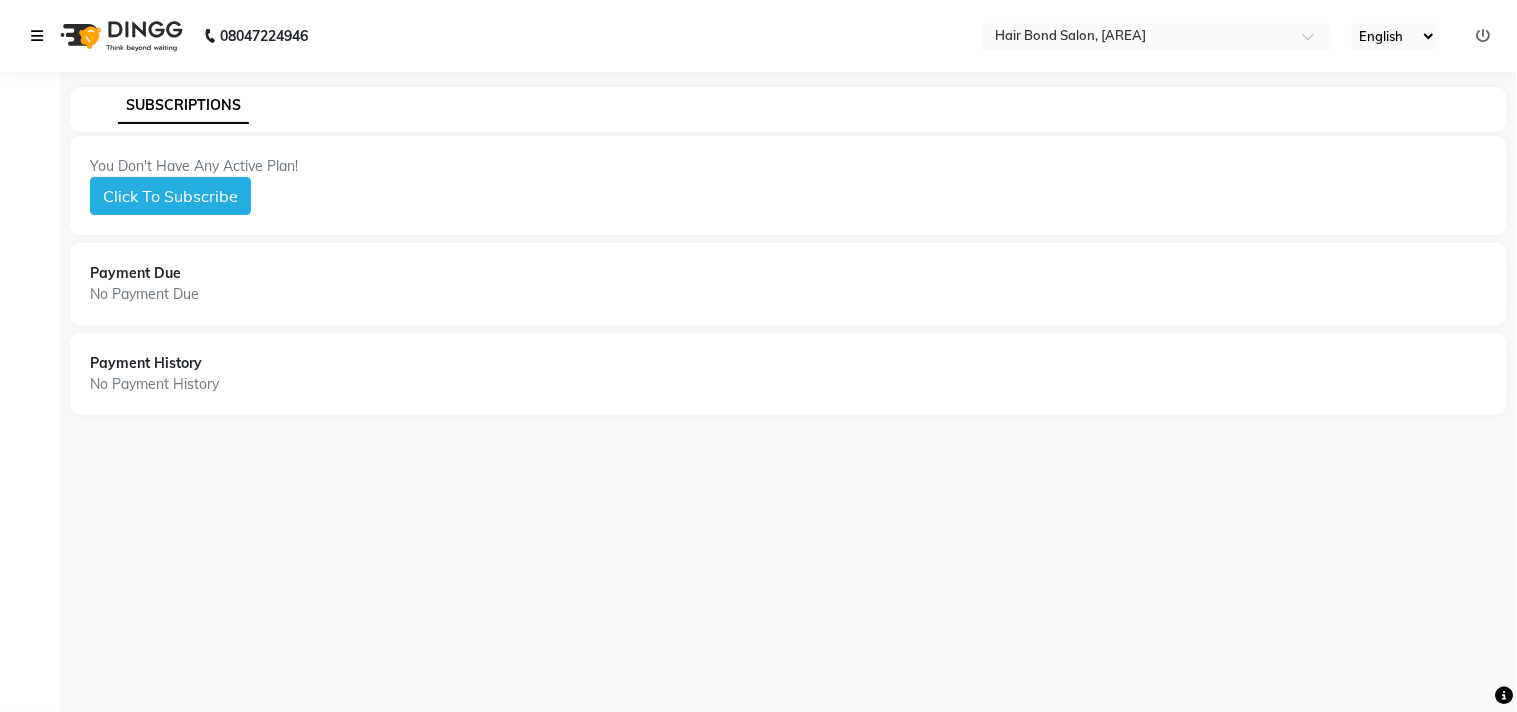 click at bounding box center (37, 36) 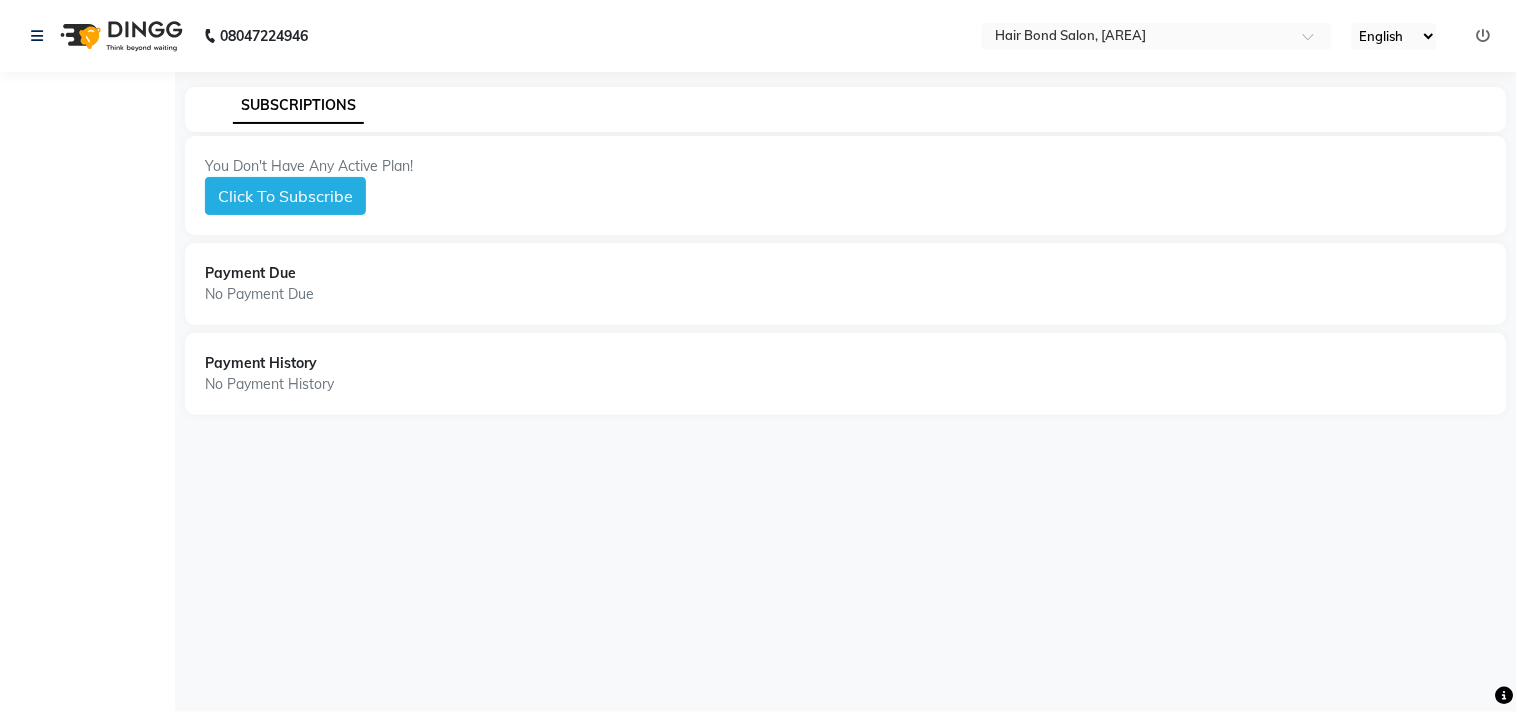 click on "08047224946" 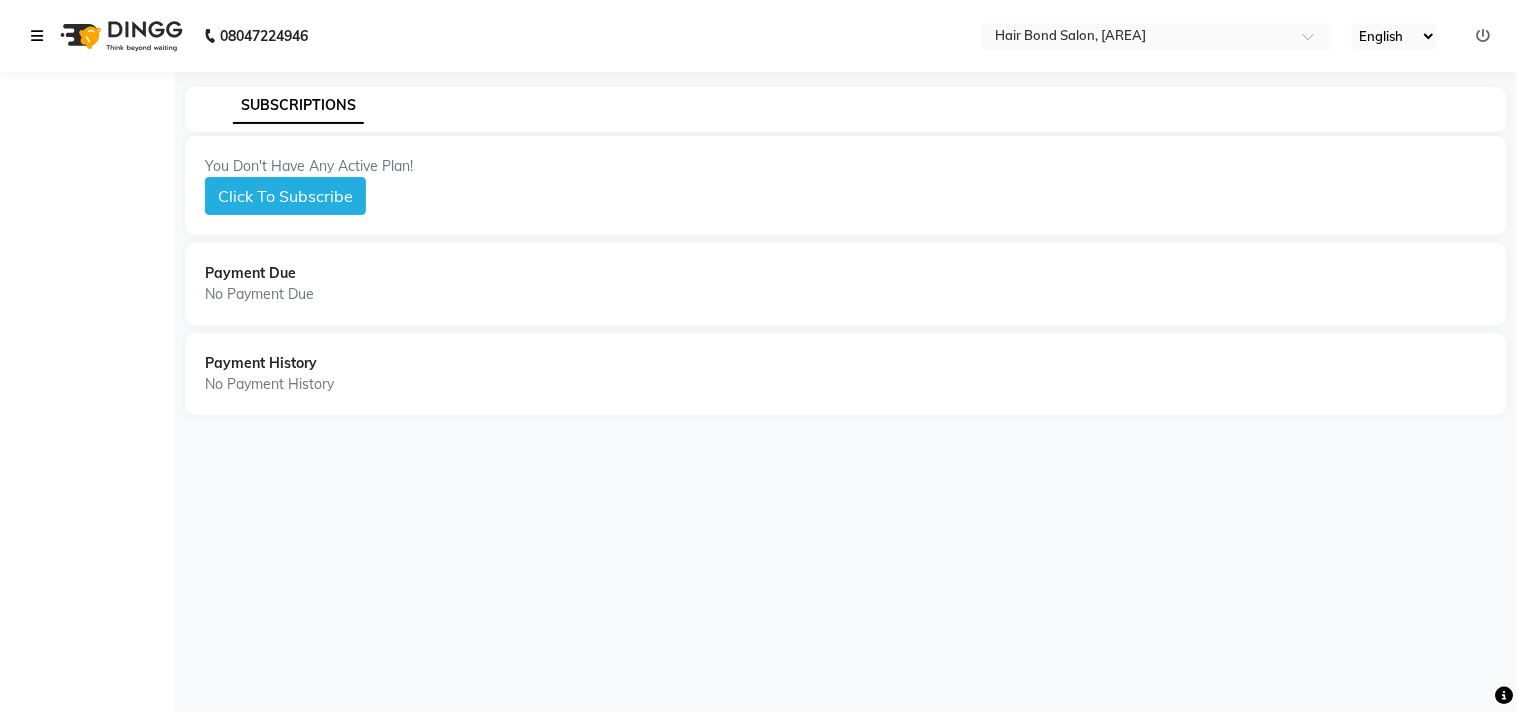 click at bounding box center [37, 36] 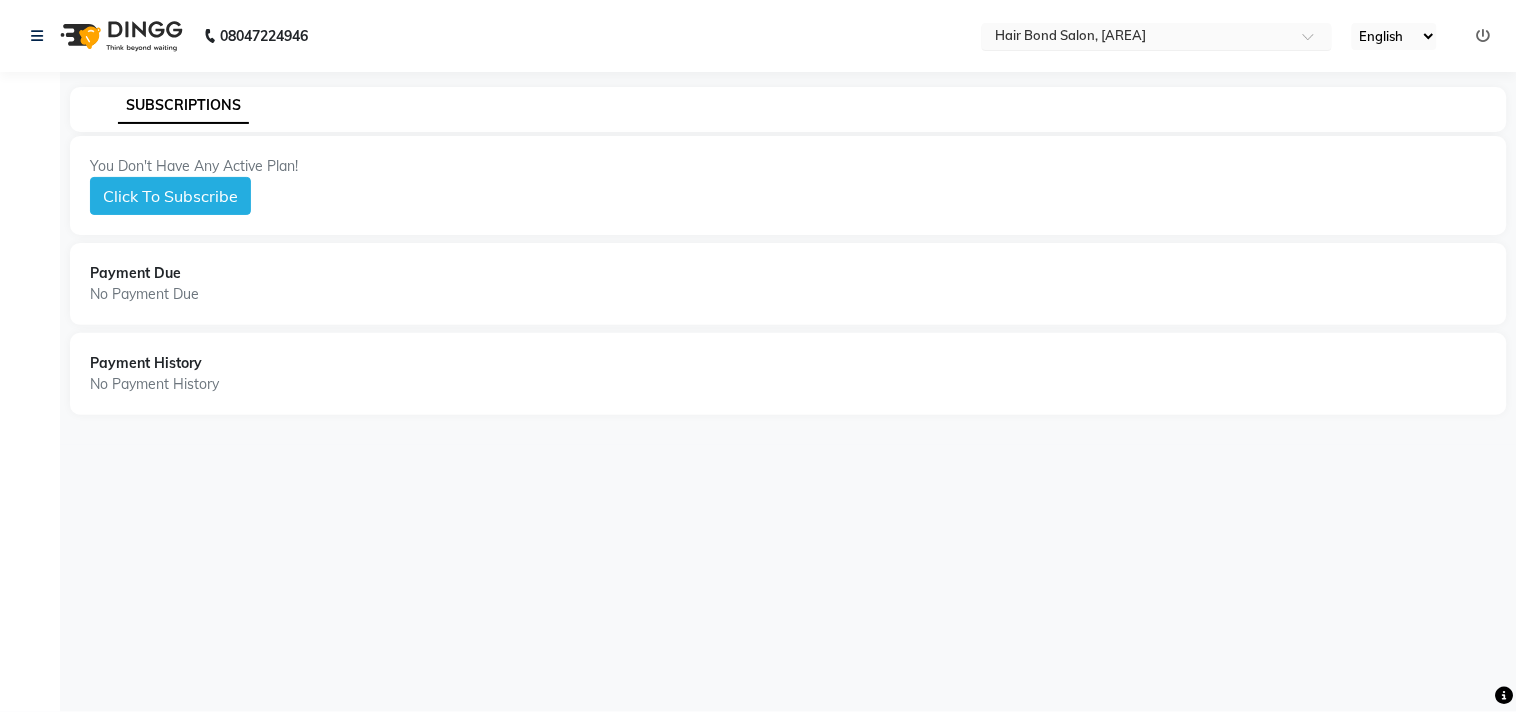 click at bounding box center (1137, 38) 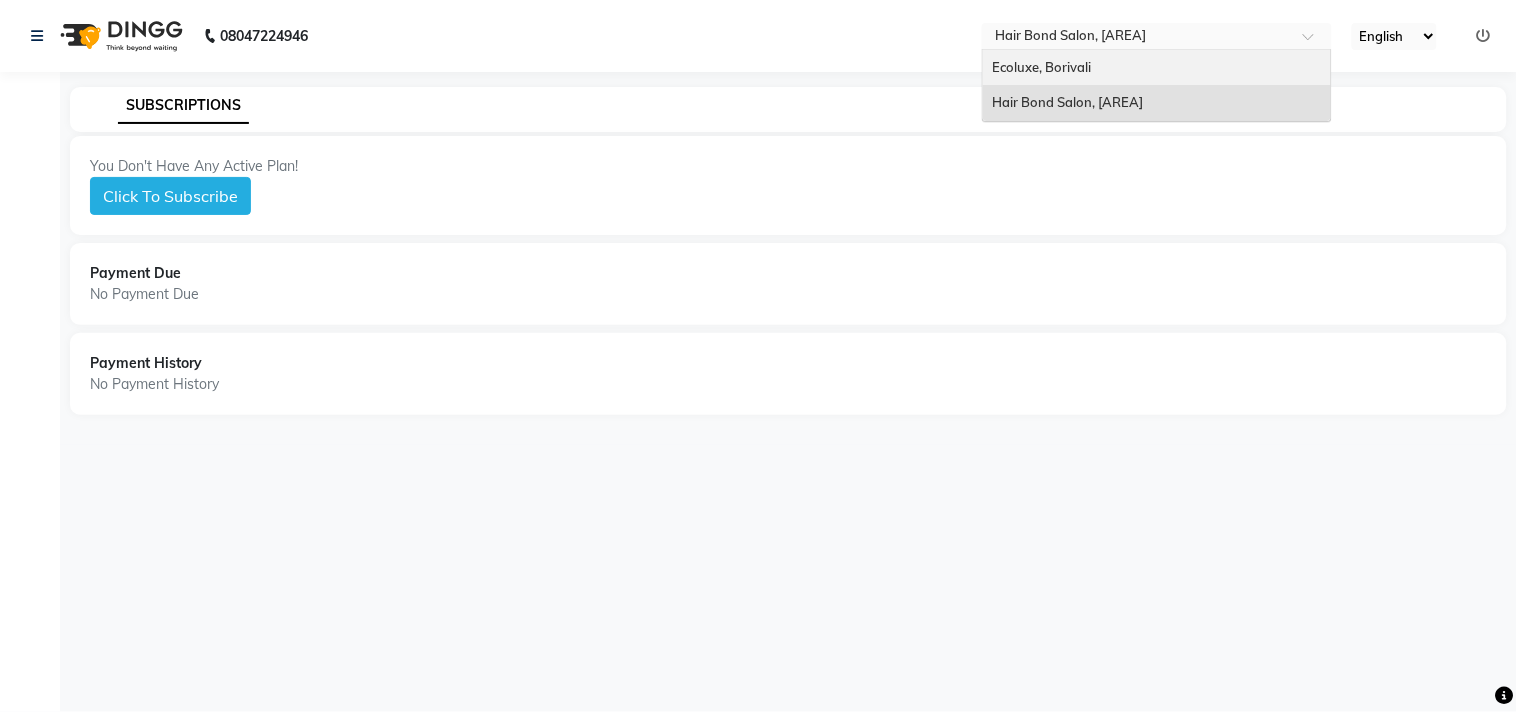 click on "Ecoluxe, Borivali" at bounding box center (1157, 68) 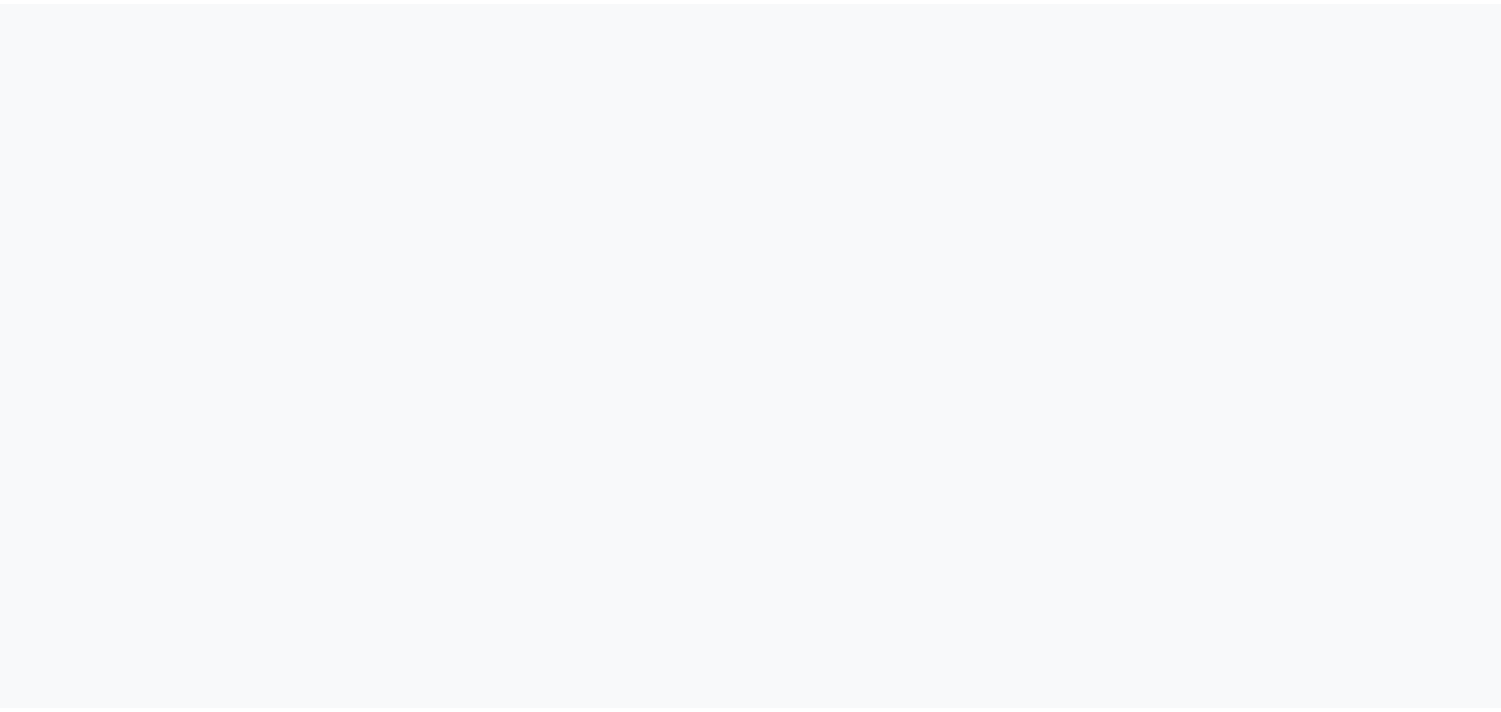 scroll, scrollTop: 0, scrollLeft: 0, axis: both 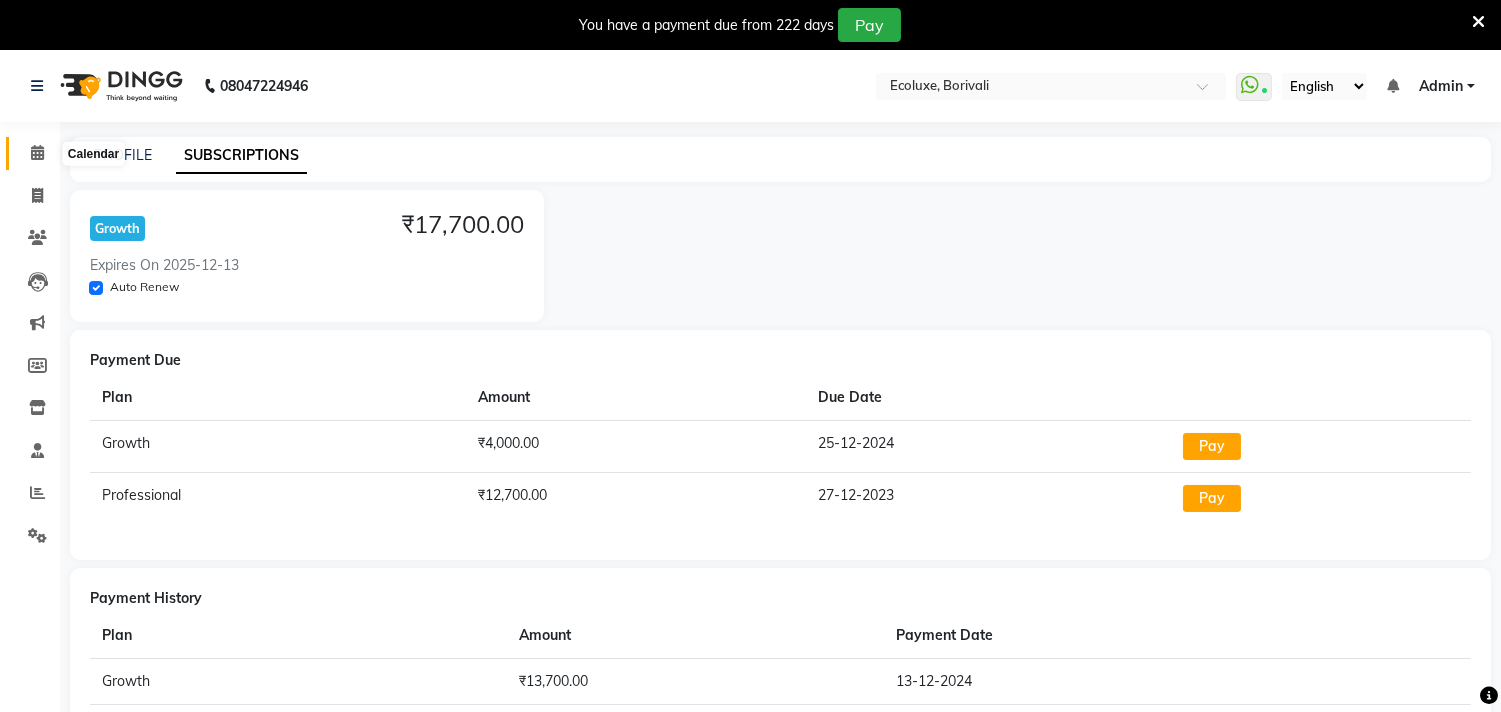 click 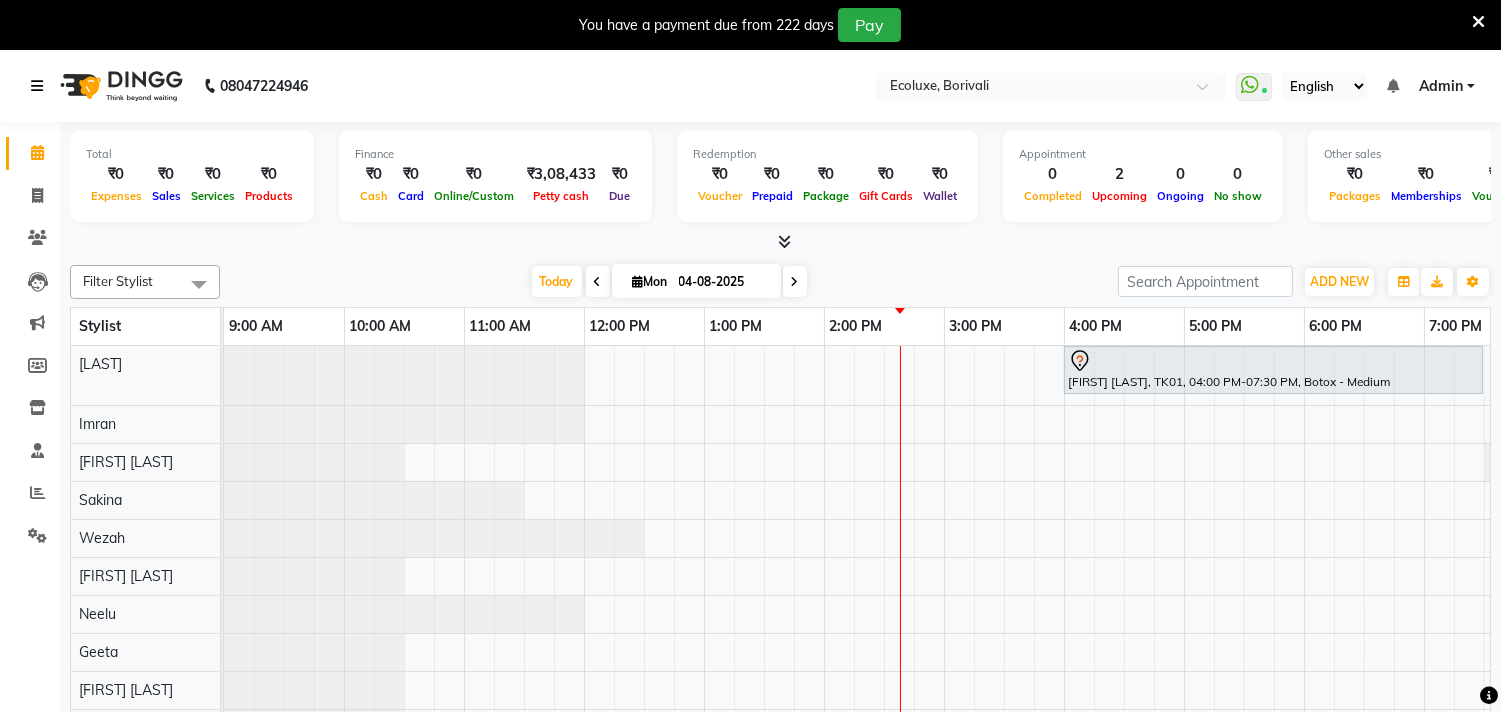 click at bounding box center [37, 86] 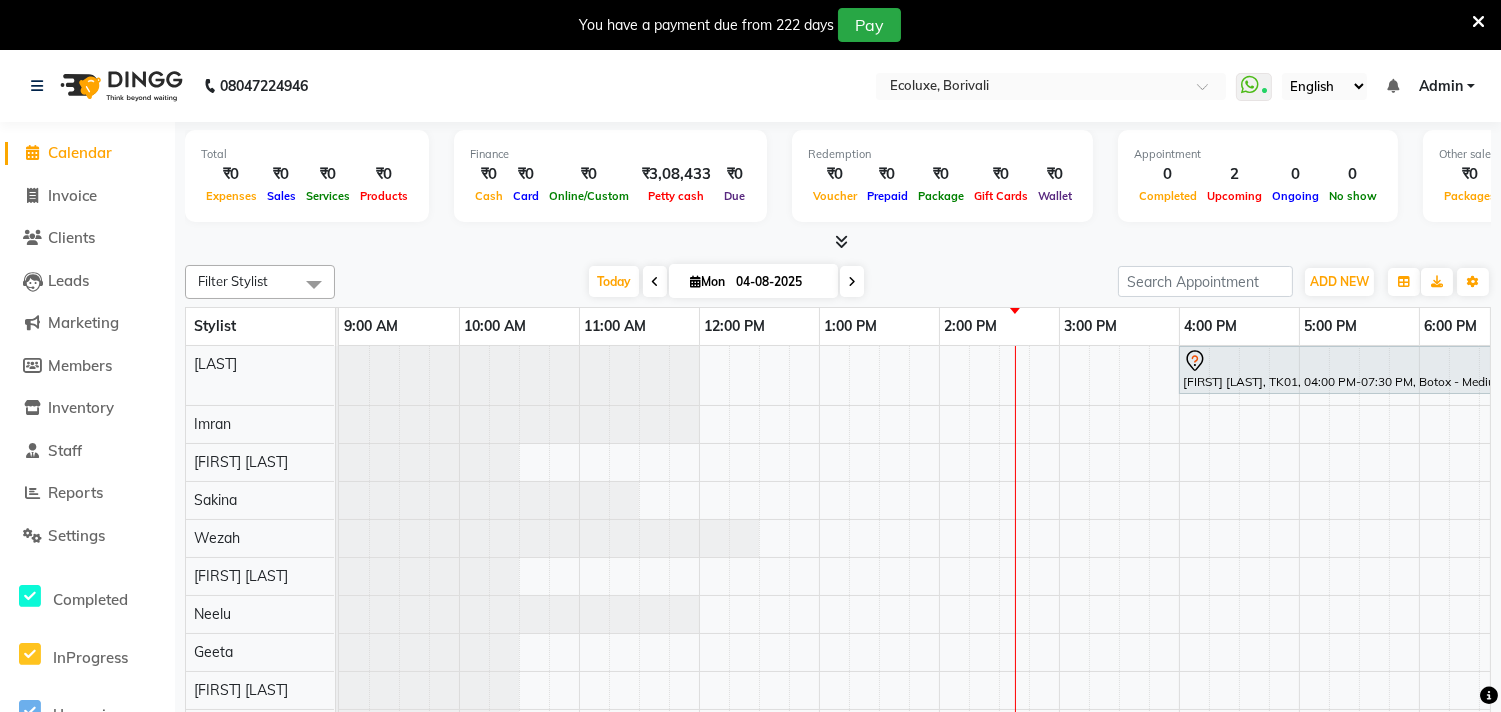 drag, startPoint x: 496, startPoint y: 253, endPoint x: 484, endPoint y: 245, distance: 14.422205 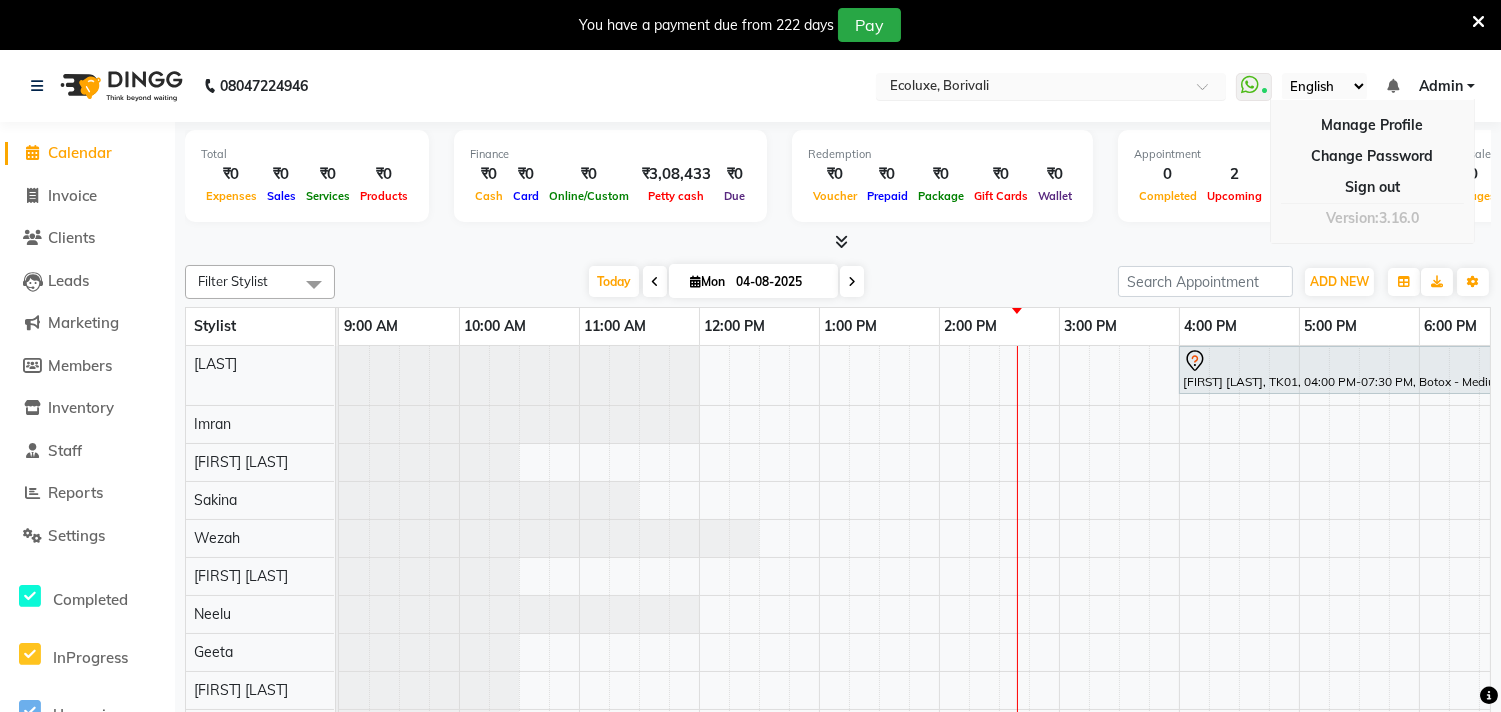 click at bounding box center (1209, 92) 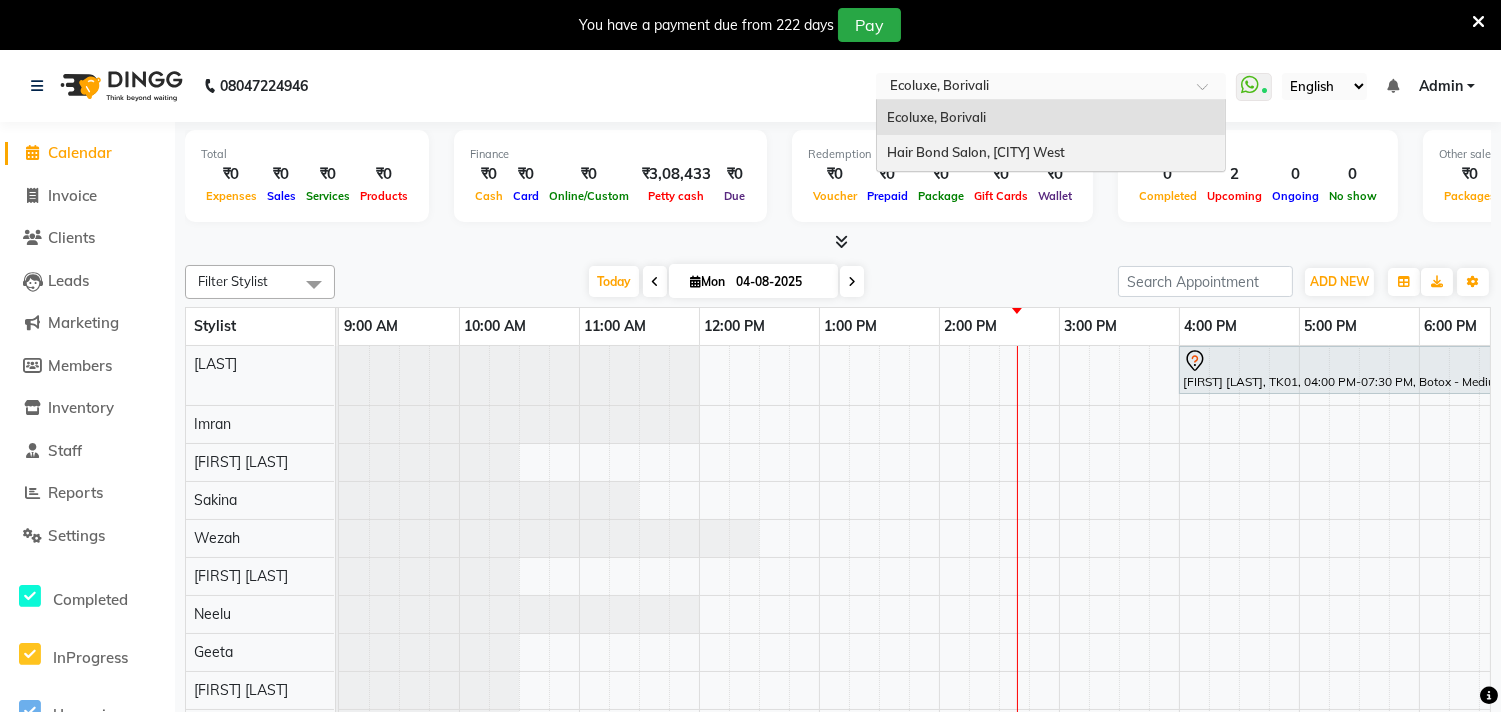 click on "Hair Bond Salon, [CITY] West" at bounding box center (1051, 153) 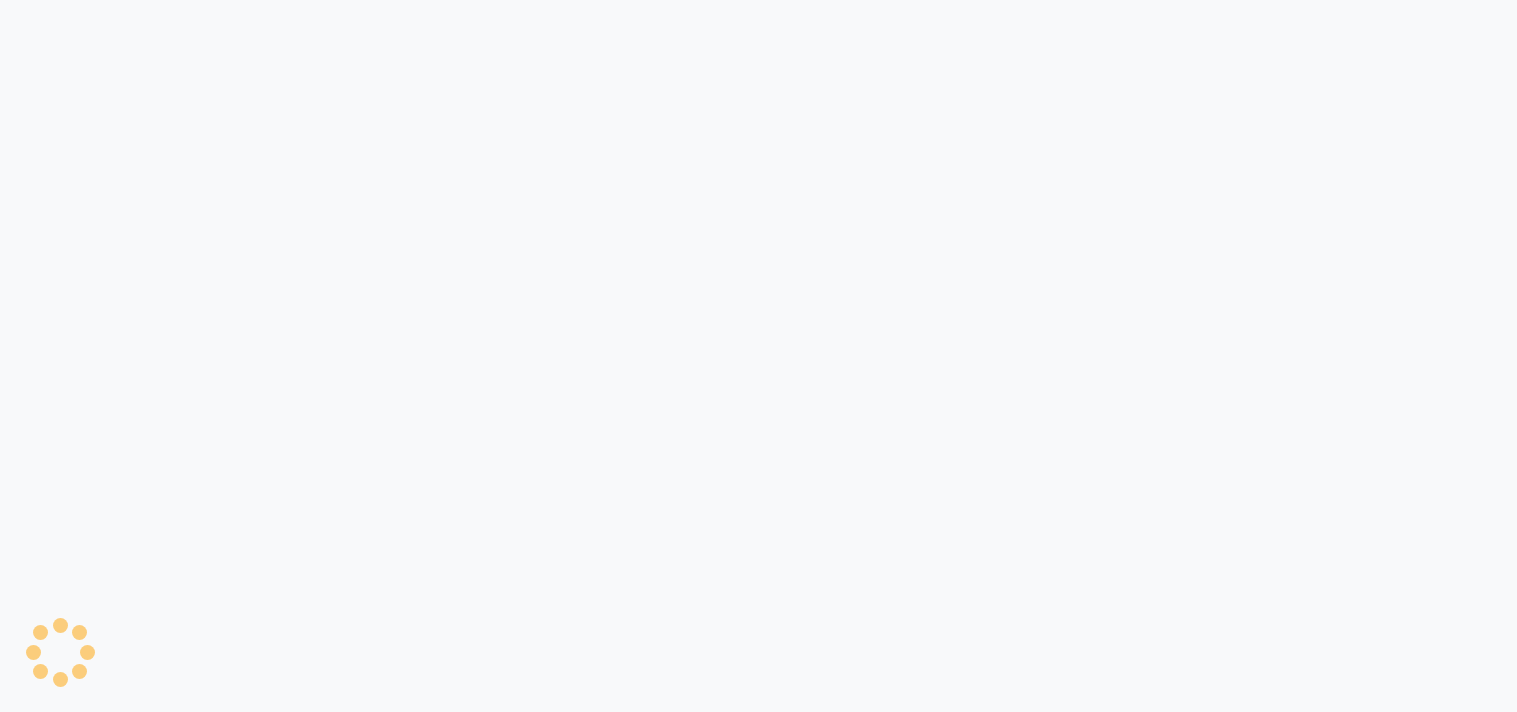 scroll, scrollTop: 0, scrollLeft: 0, axis: both 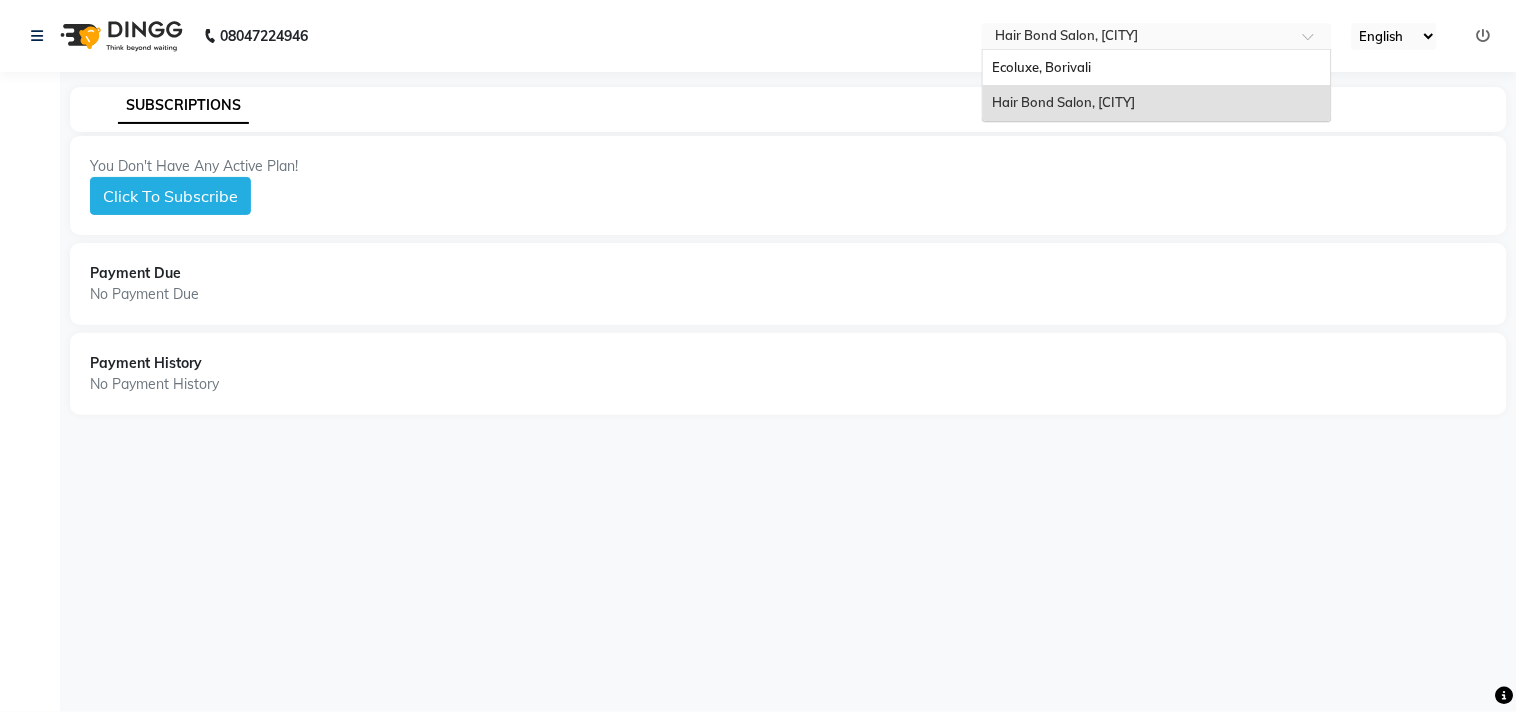 click at bounding box center [1137, 38] 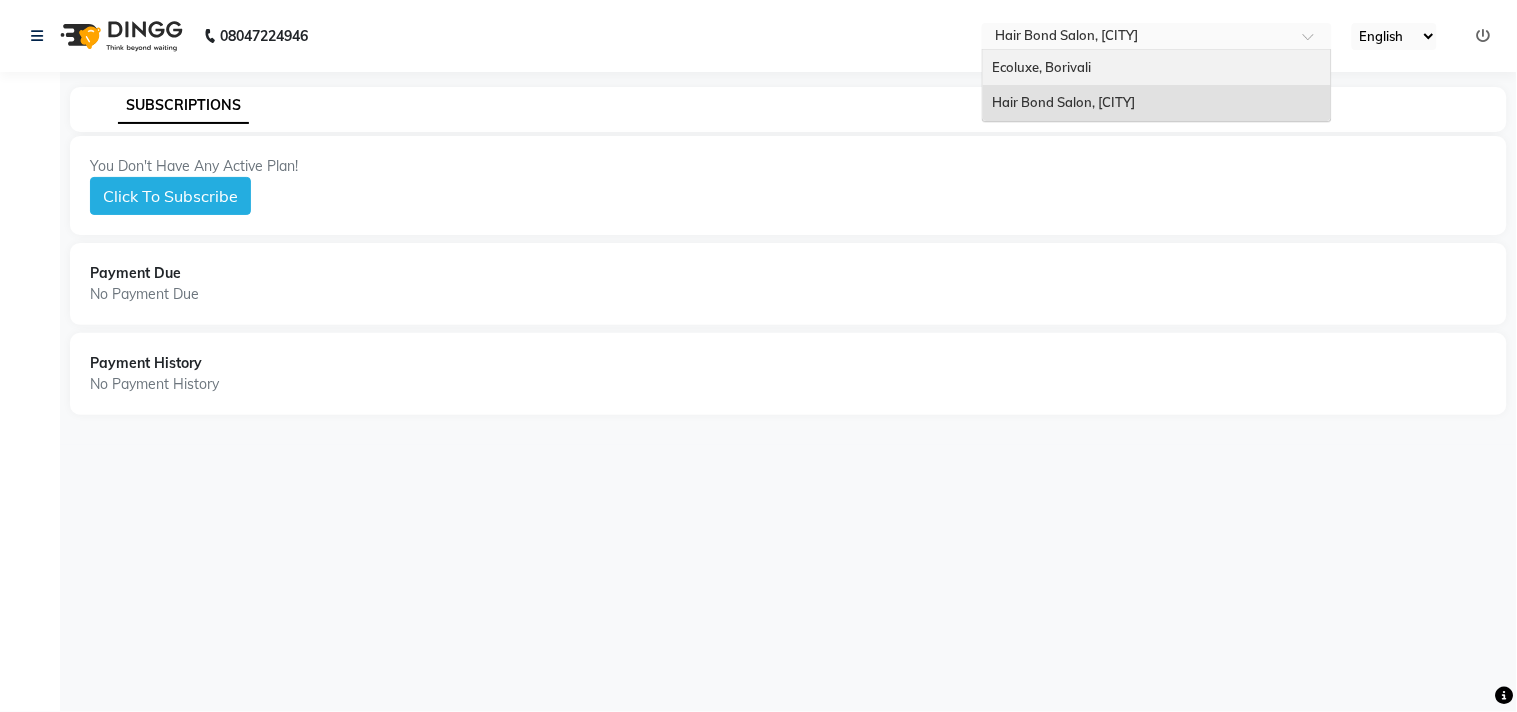 click on "Ecoluxe, Borivali" at bounding box center (1157, 68) 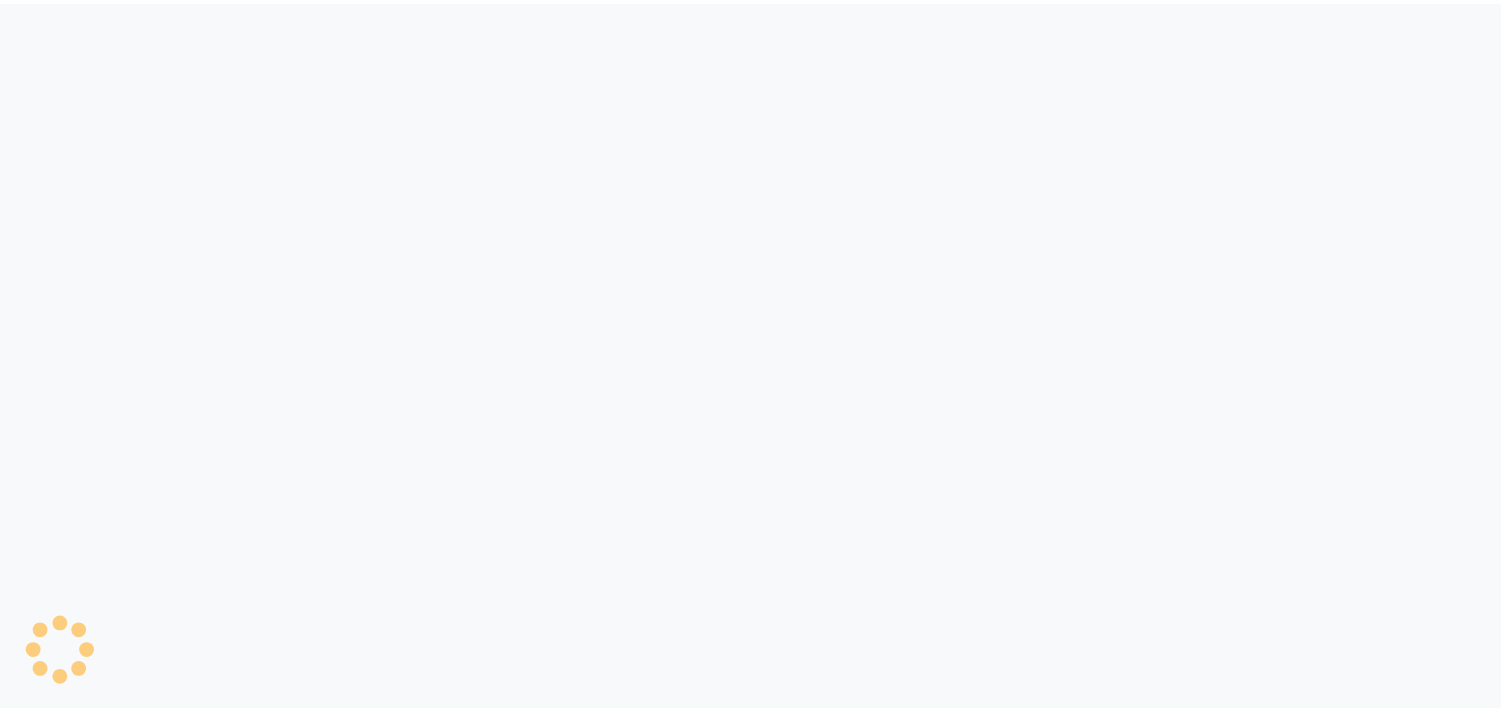 scroll, scrollTop: 0, scrollLeft: 0, axis: both 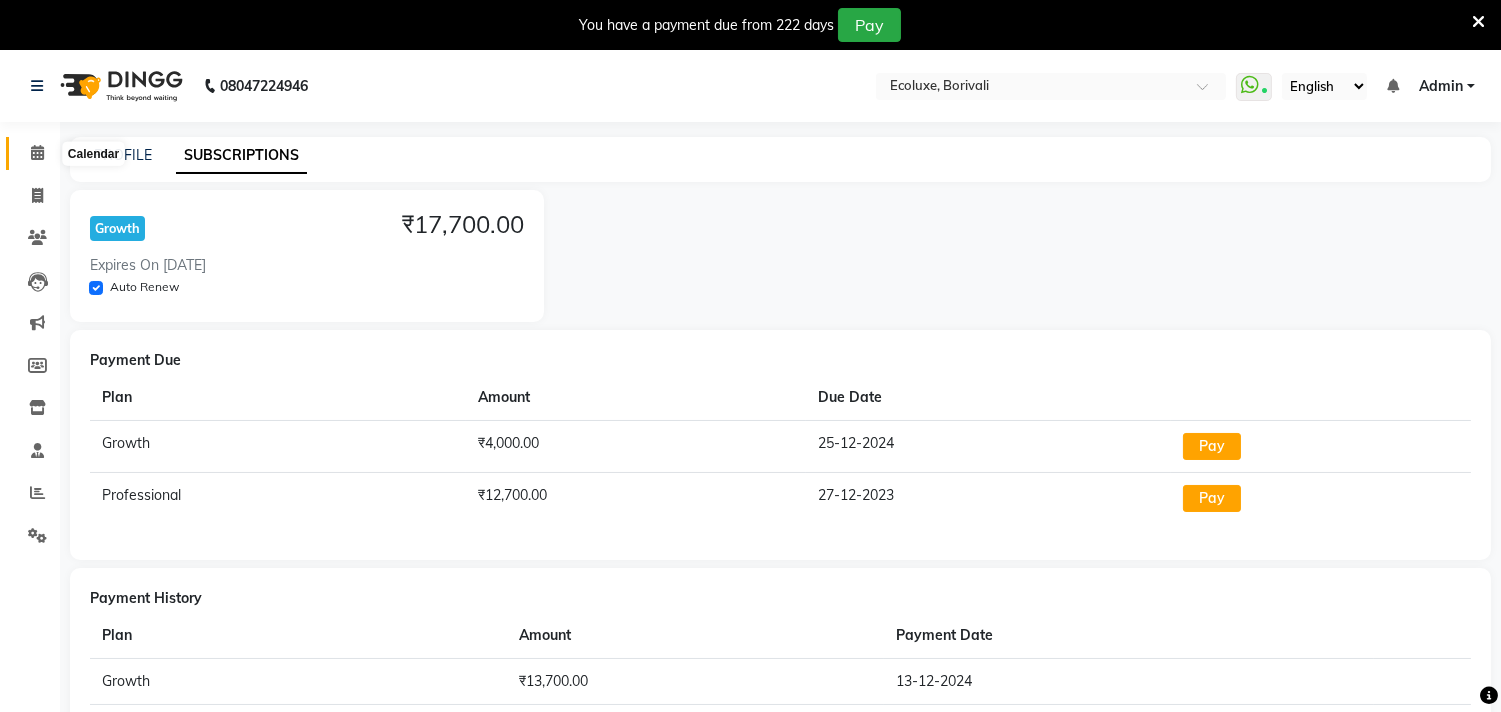 click 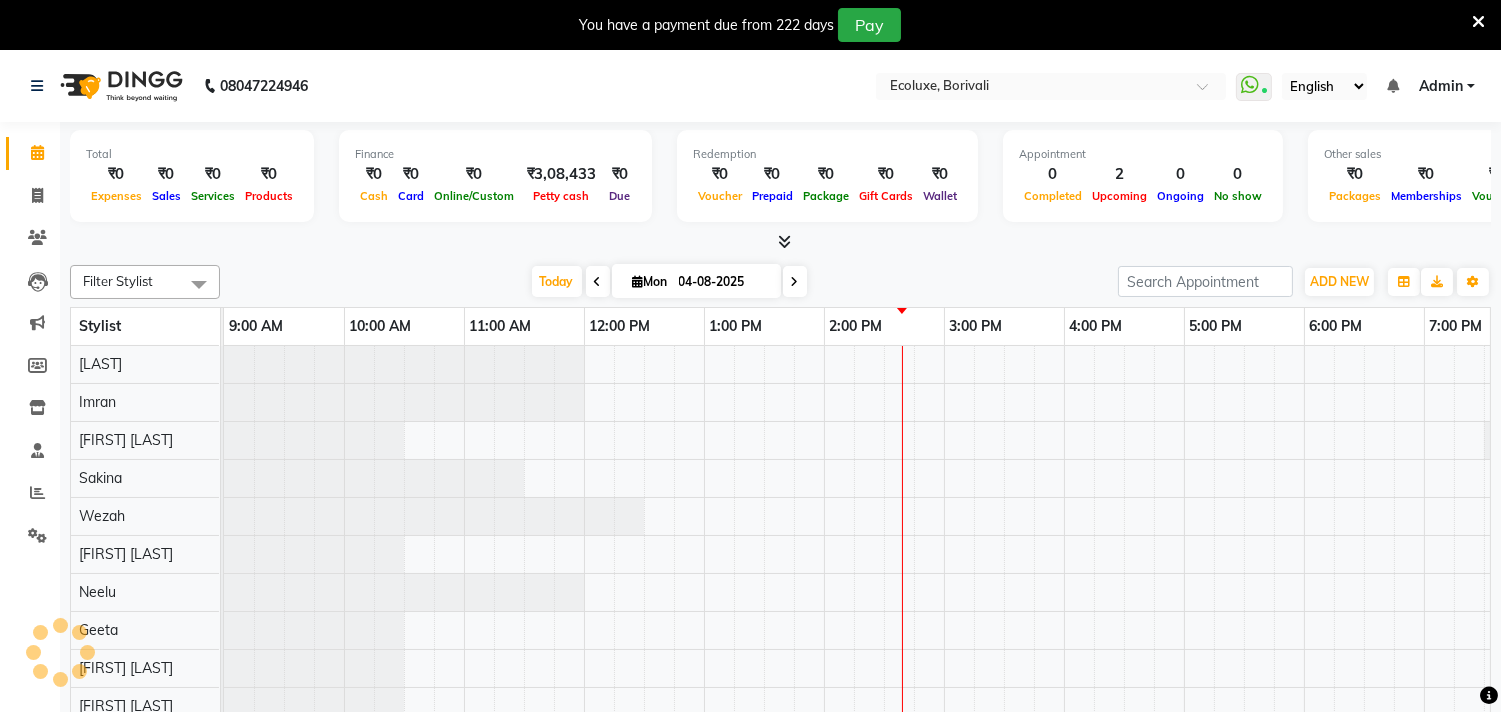 scroll, scrollTop: 0, scrollLeft: 0, axis: both 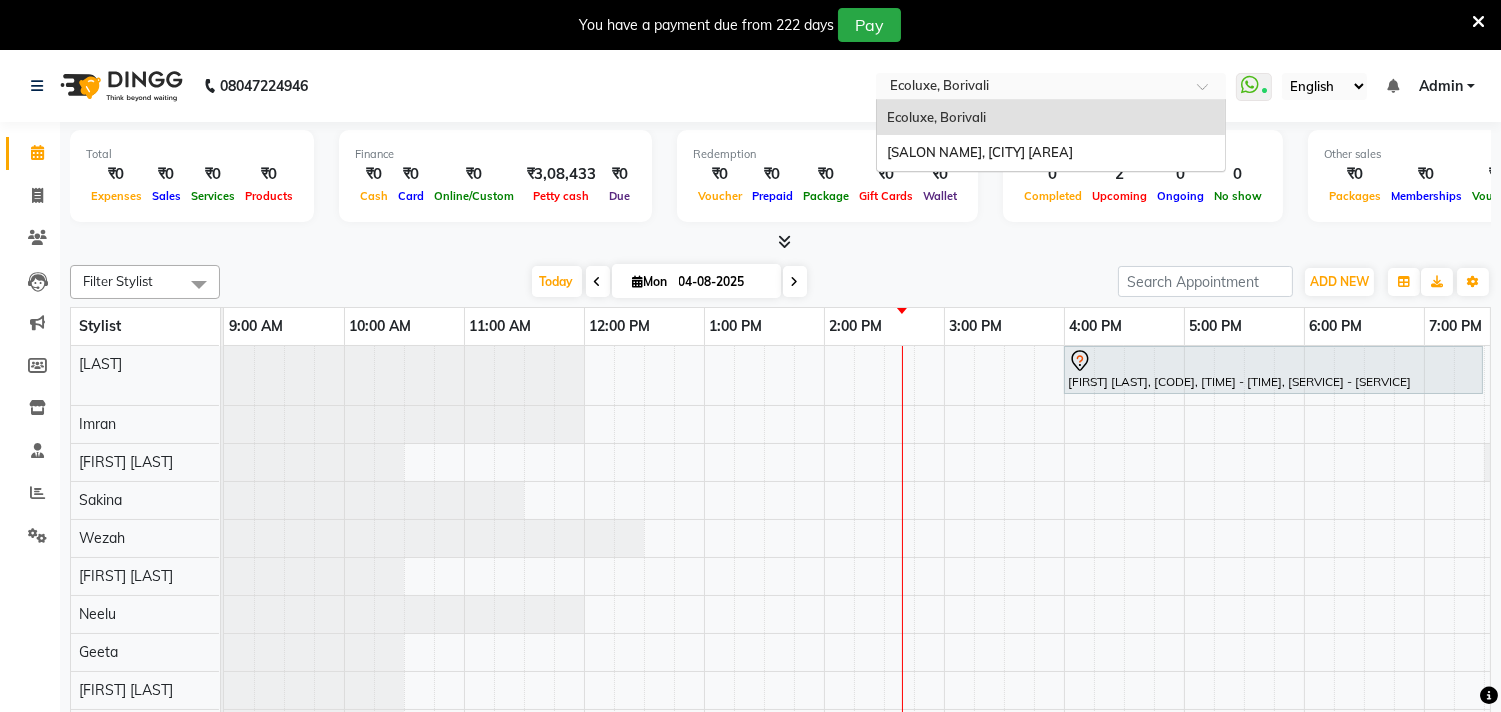 click at bounding box center [1209, 92] 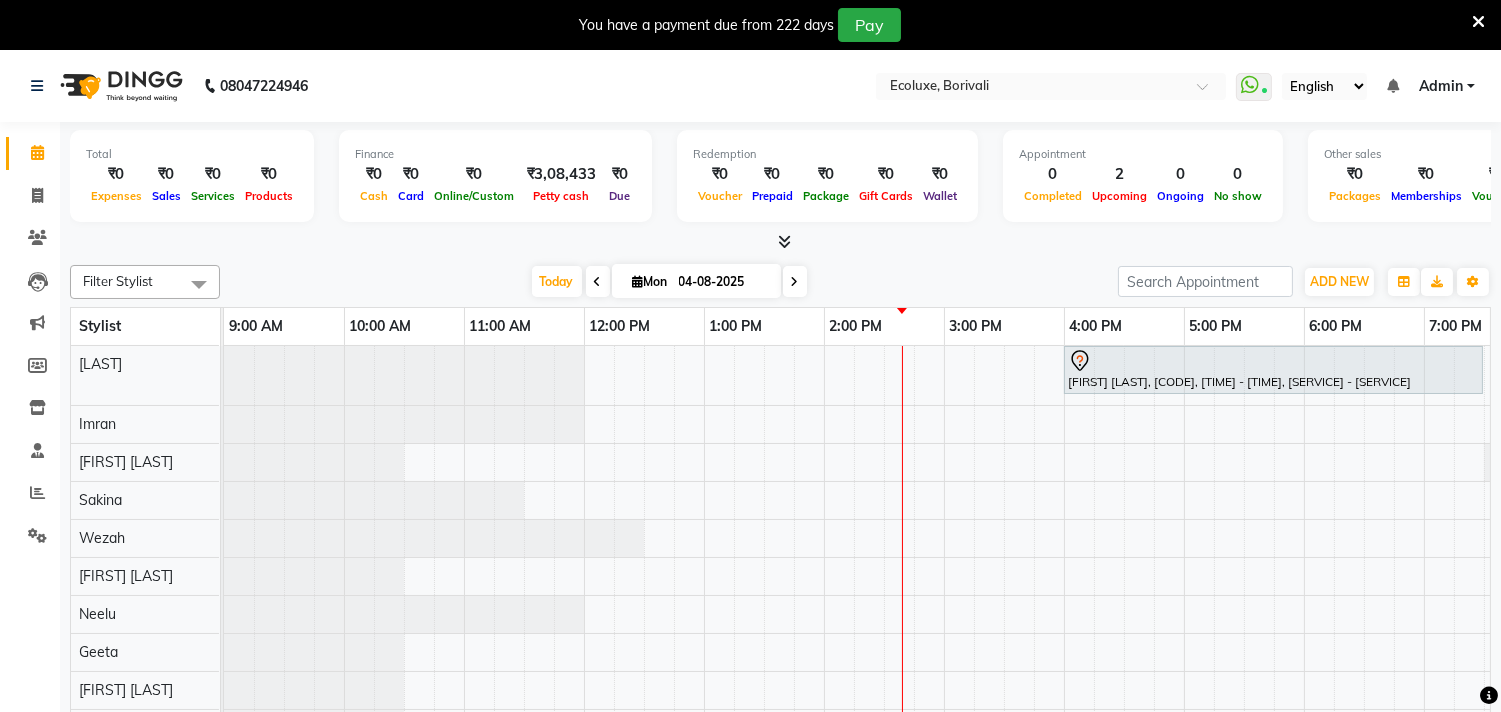 click on "08047224946 Select Location × Ecoluxe, Borivali  WhatsApp Status  ✕ Status:  Connected Most Recent Message: 04-08-2025     12:07 PM Recent Service Activity: 04-08-2025     02:40 PM English ENGLISH Español العربية मराठी हिंदी ગુજરાતી தமிழ் 中文 Notifications nothing to show Admin Manage Profile Change Password Sign out  Version:3.16.0" 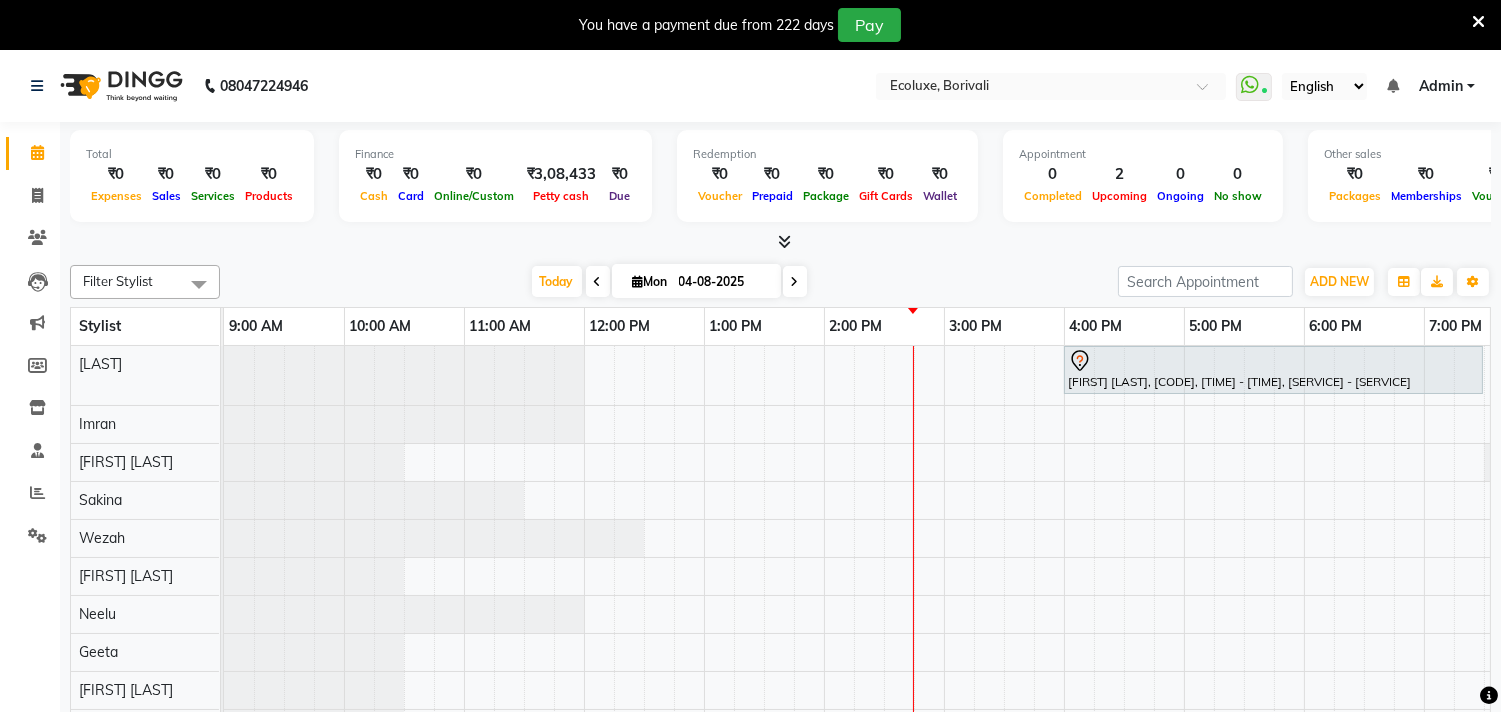 click at bounding box center (795, 282) 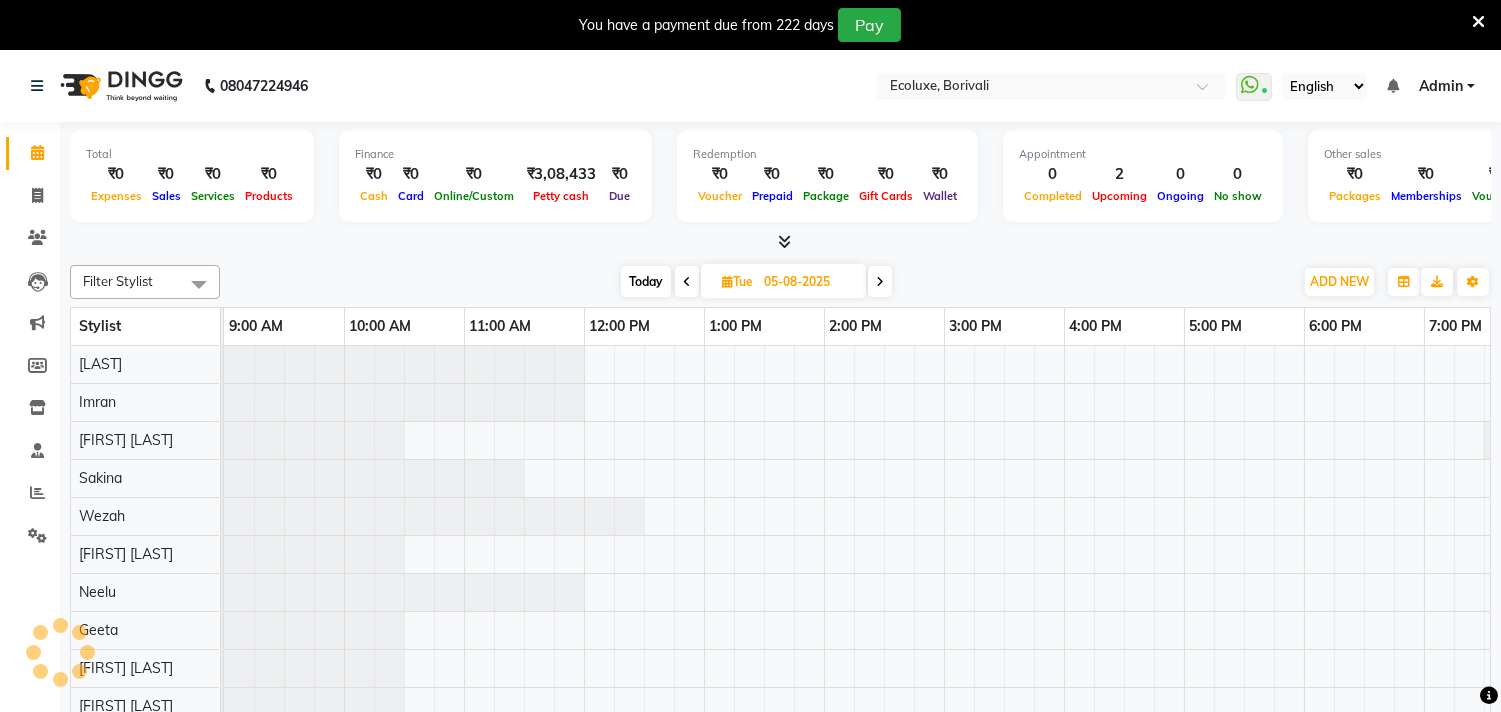 scroll, scrollTop: 0, scrollLeft: 414, axis: horizontal 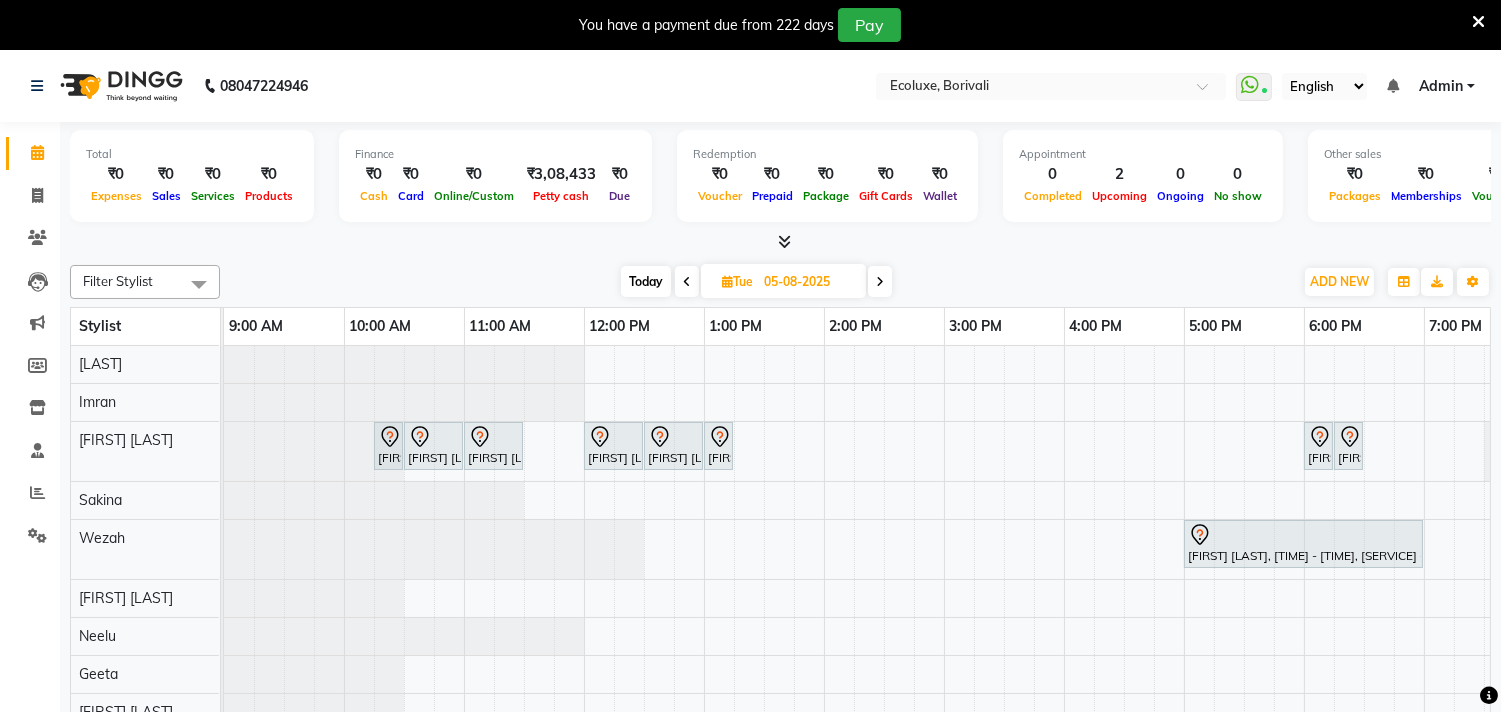 drag, startPoint x: 648, startPoint y: 283, endPoint x: 680, endPoint y: 280, distance: 32.140316 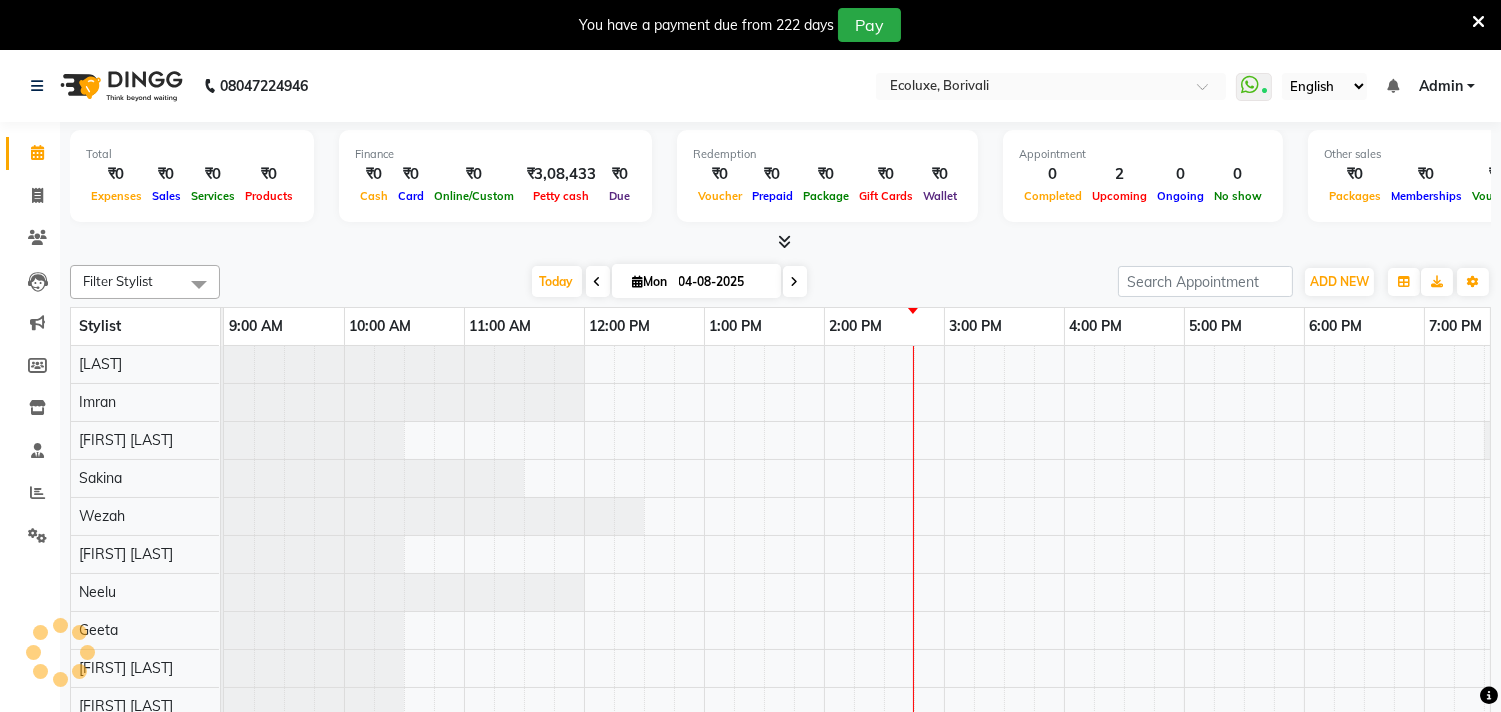 scroll, scrollTop: 0, scrollLeft: 414, axis: horizontal 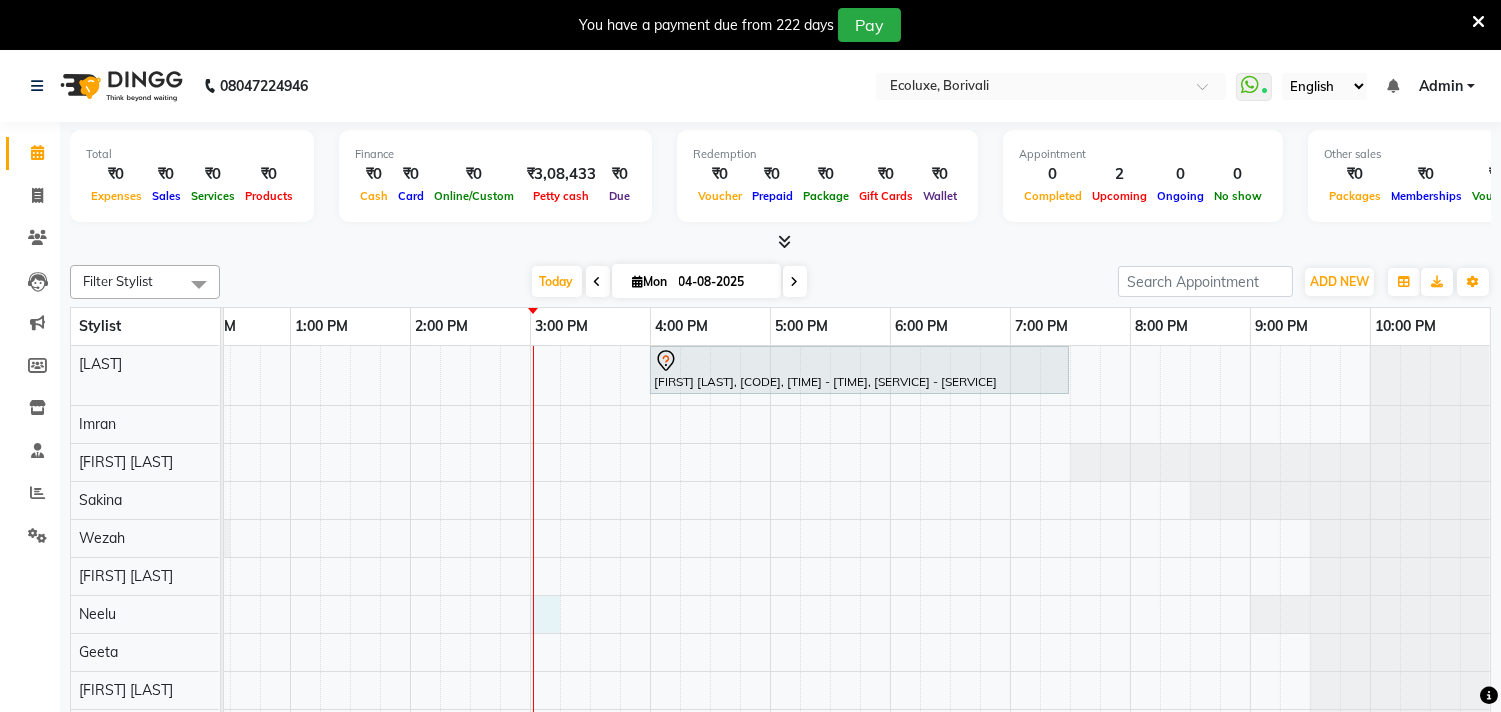 click on "Harveen Nanda, TK01, 04:00 PM-07:30 PM, Botox - Medium    Nikkhil Borana, TK03, 01:15 PM-01:45 PM, Men - Beard" at bounding box center (650, 641) 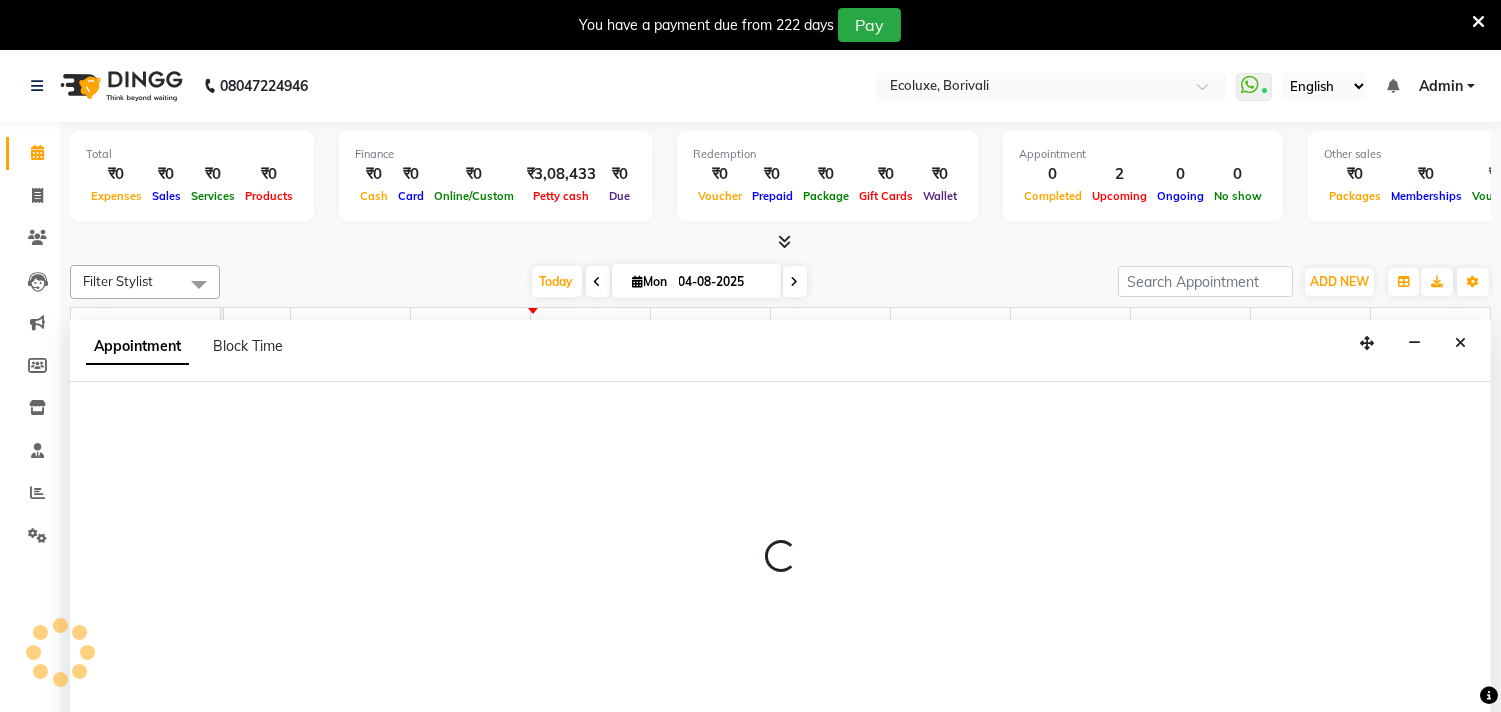 scroll, scrollTop: 50, scrollLeft: 0, axis: vertical 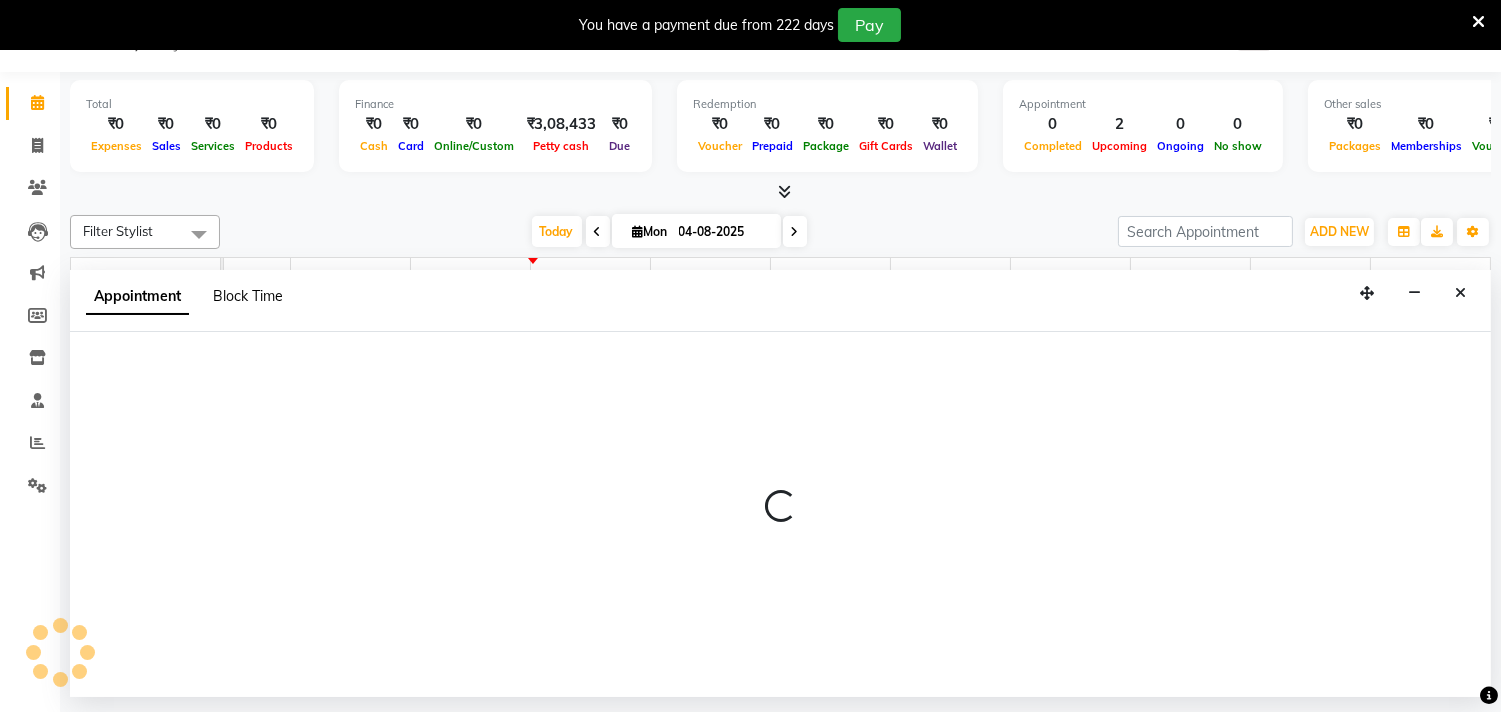 select on "50362" 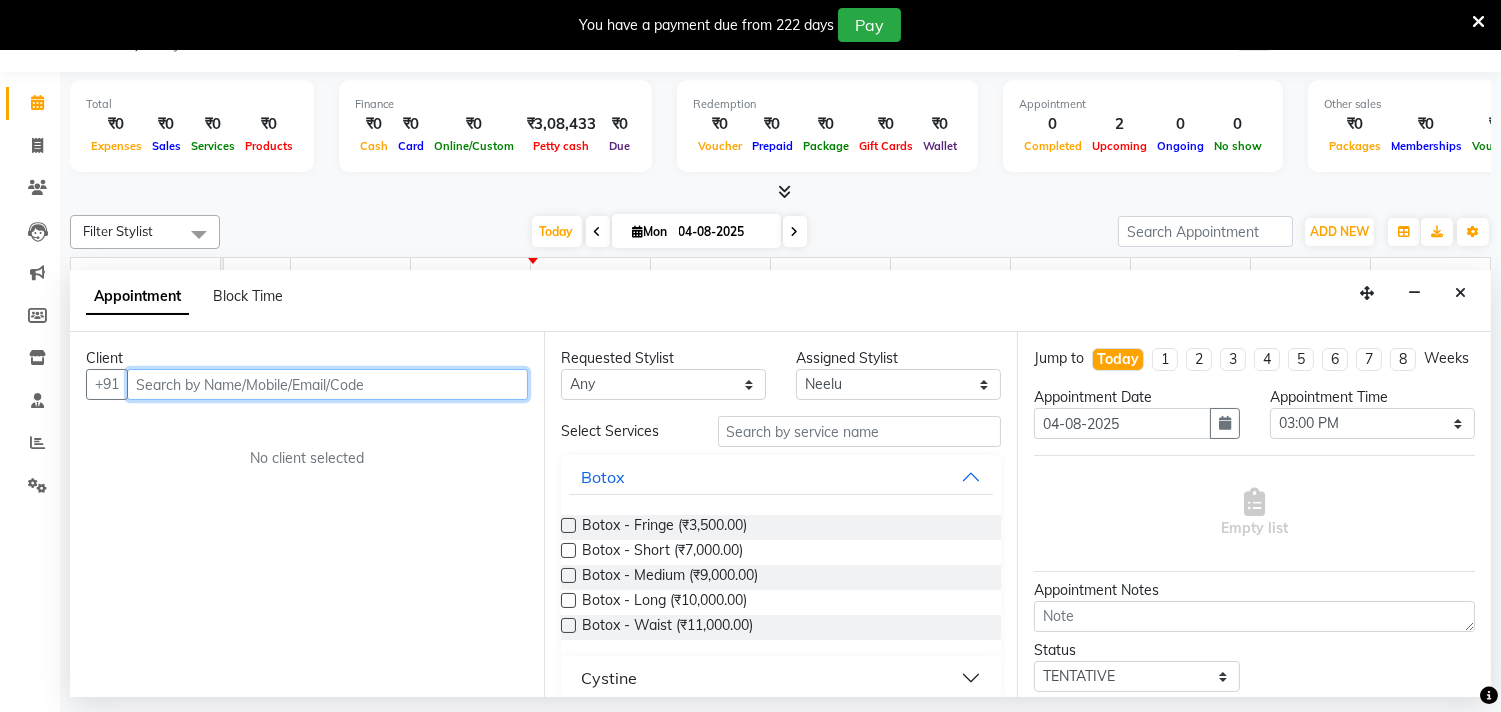 click at bounding box center (327, 384) 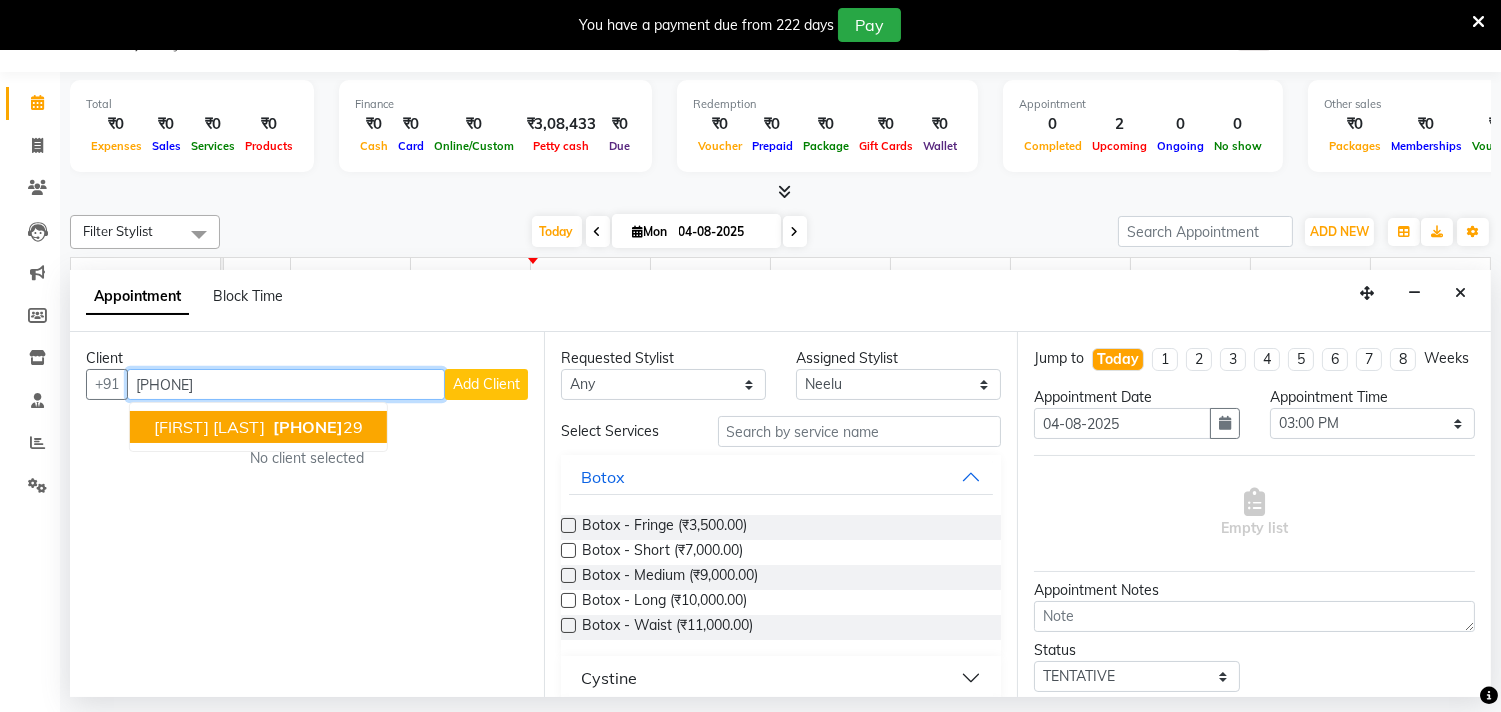 click on "anil patel" at bounding box center (209, 427) 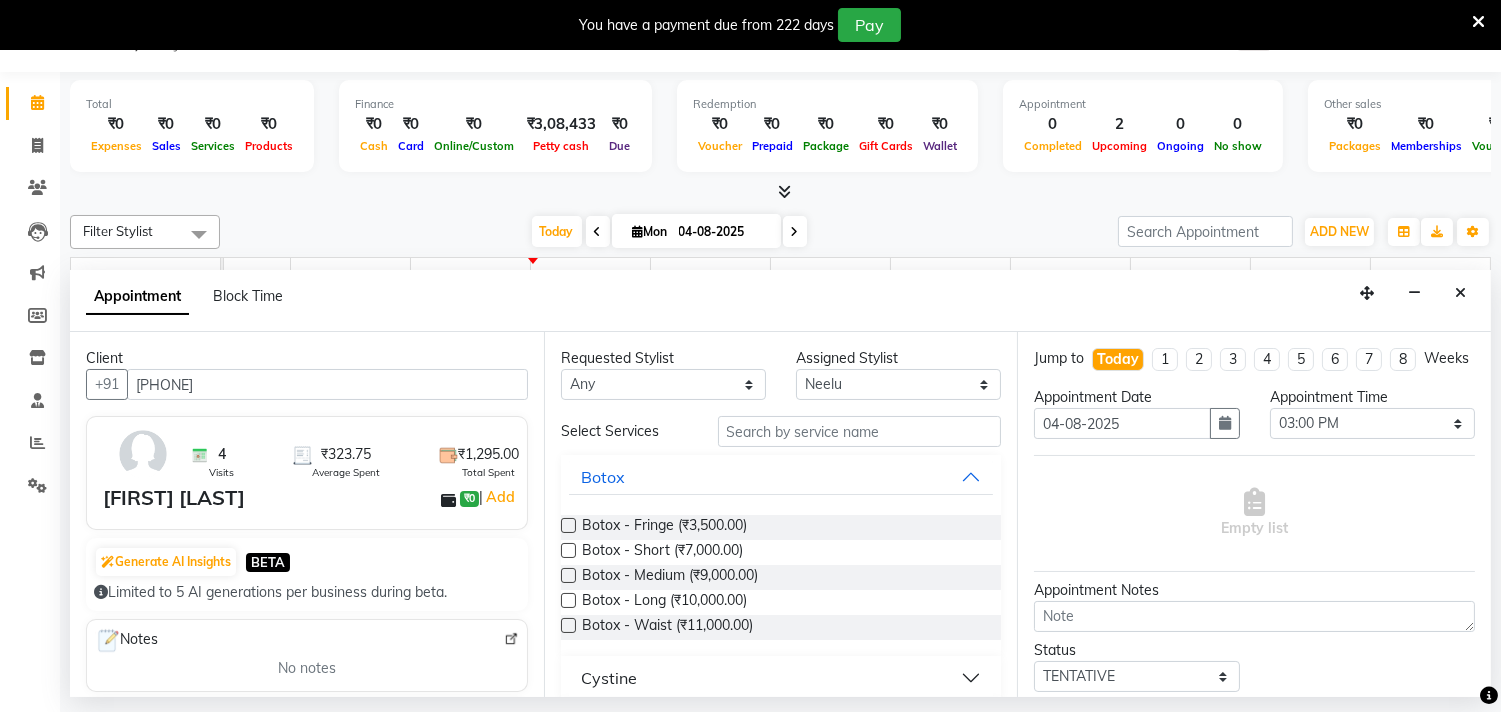 click on "anil patel" at bounding box center [174, 498] 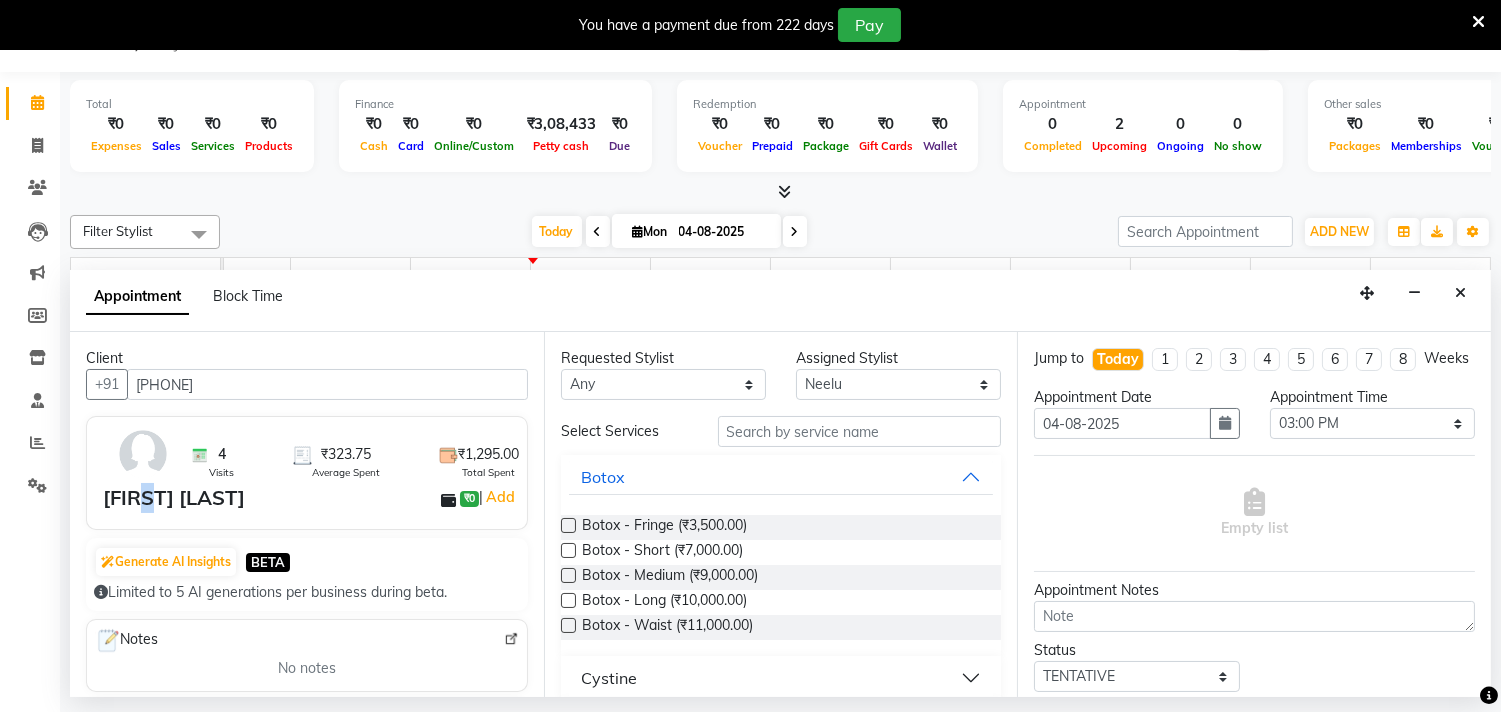 click on "4 Visits ₹323.75 Average Spent ₹1,295.00 Total Spent anil patel    ₹0  |   Add" at bounding box center [307, 473] 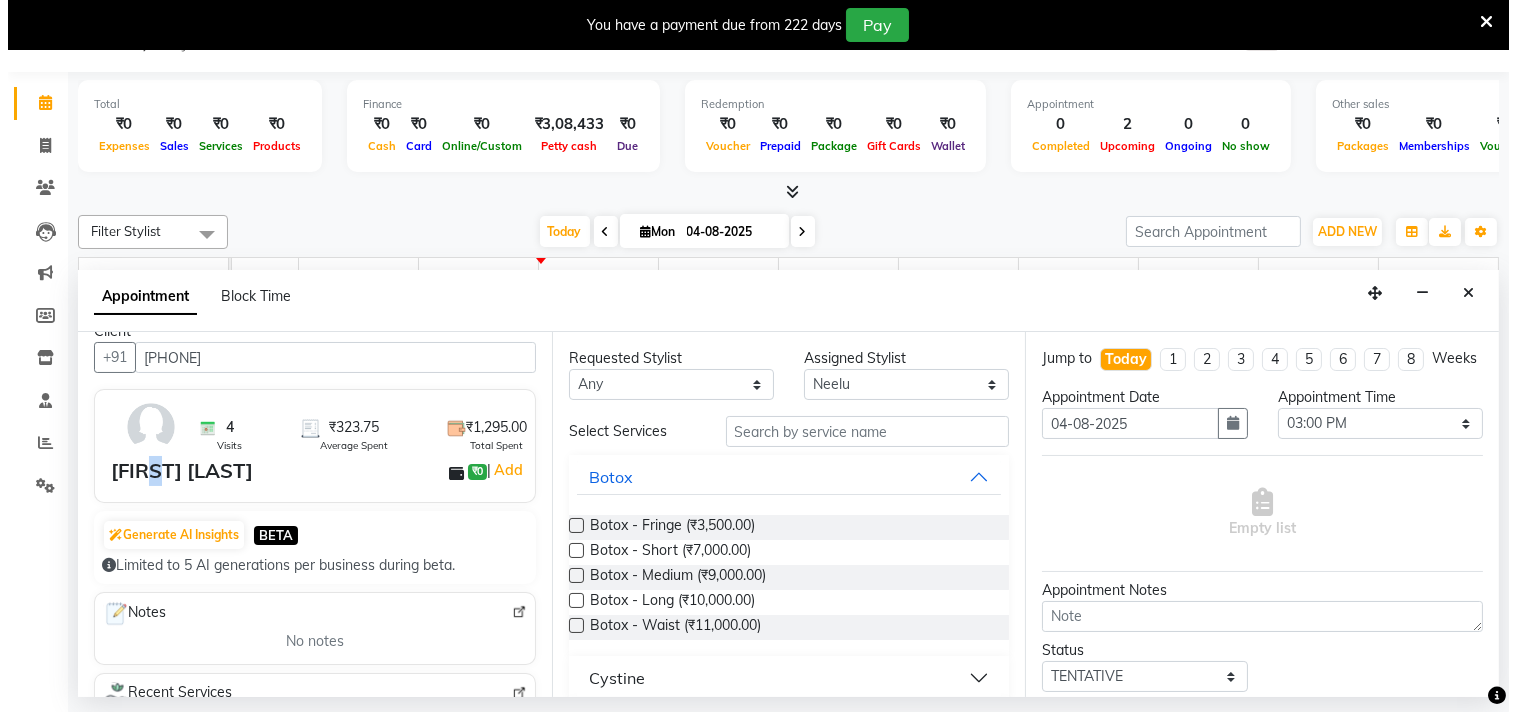 scroll, scrollTop: 0, scrollLeft: 0, axis: both 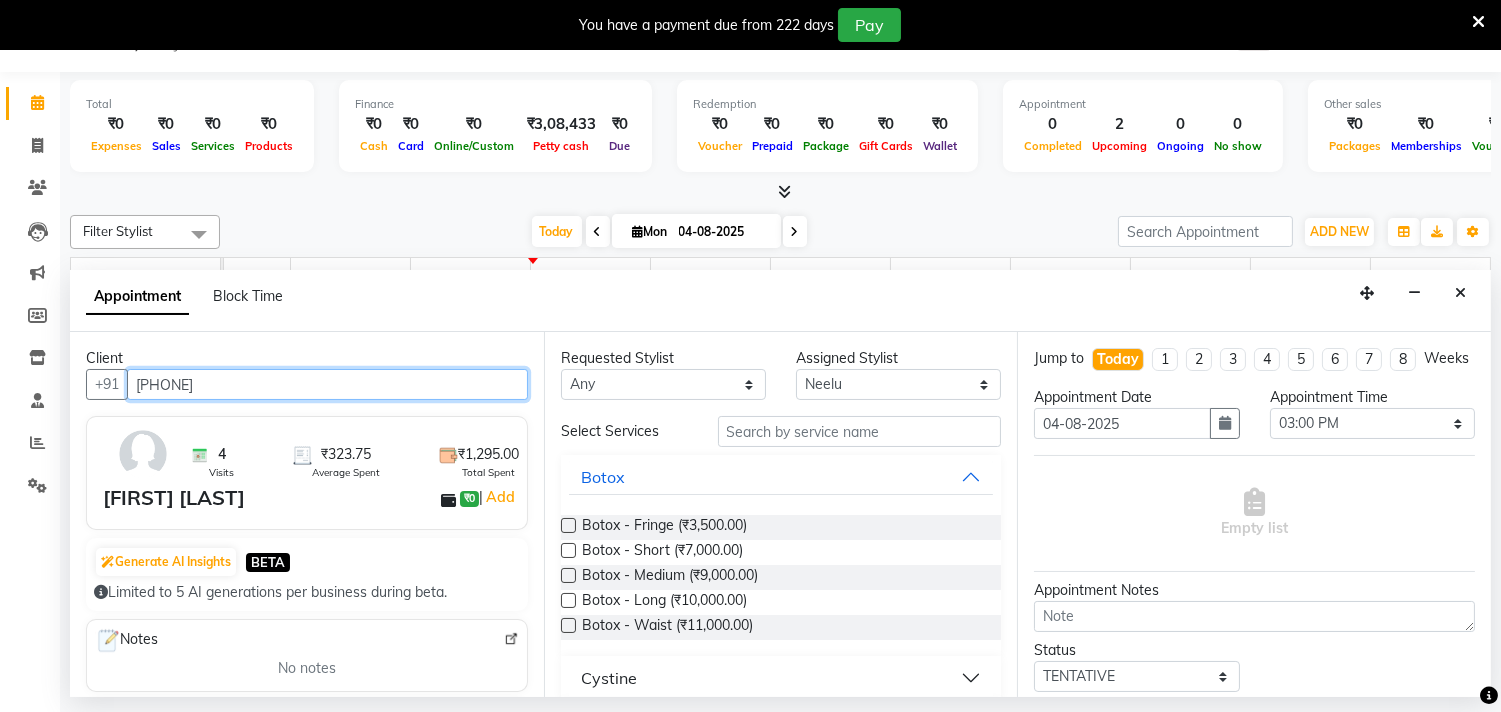 click on "7039738329" at bounding box center (327, 384) 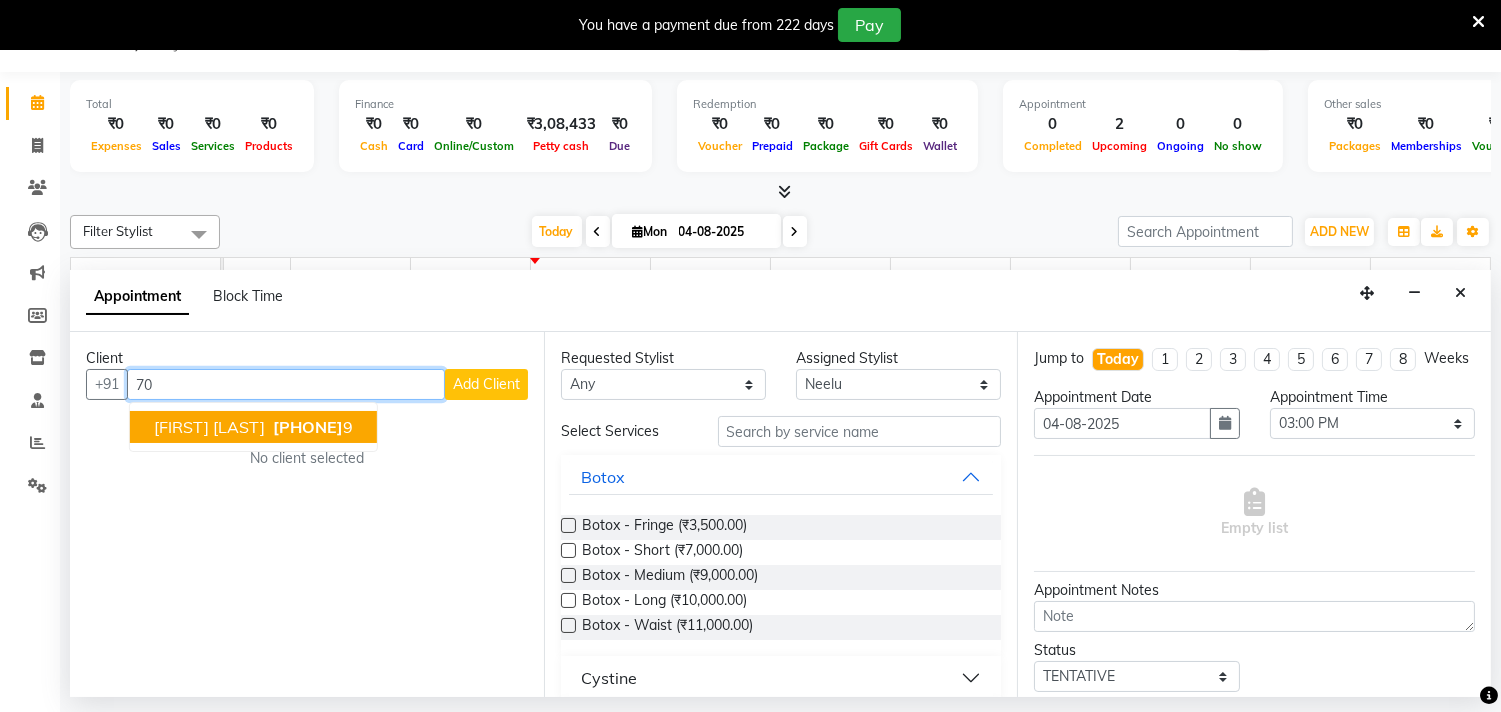 type on "7" 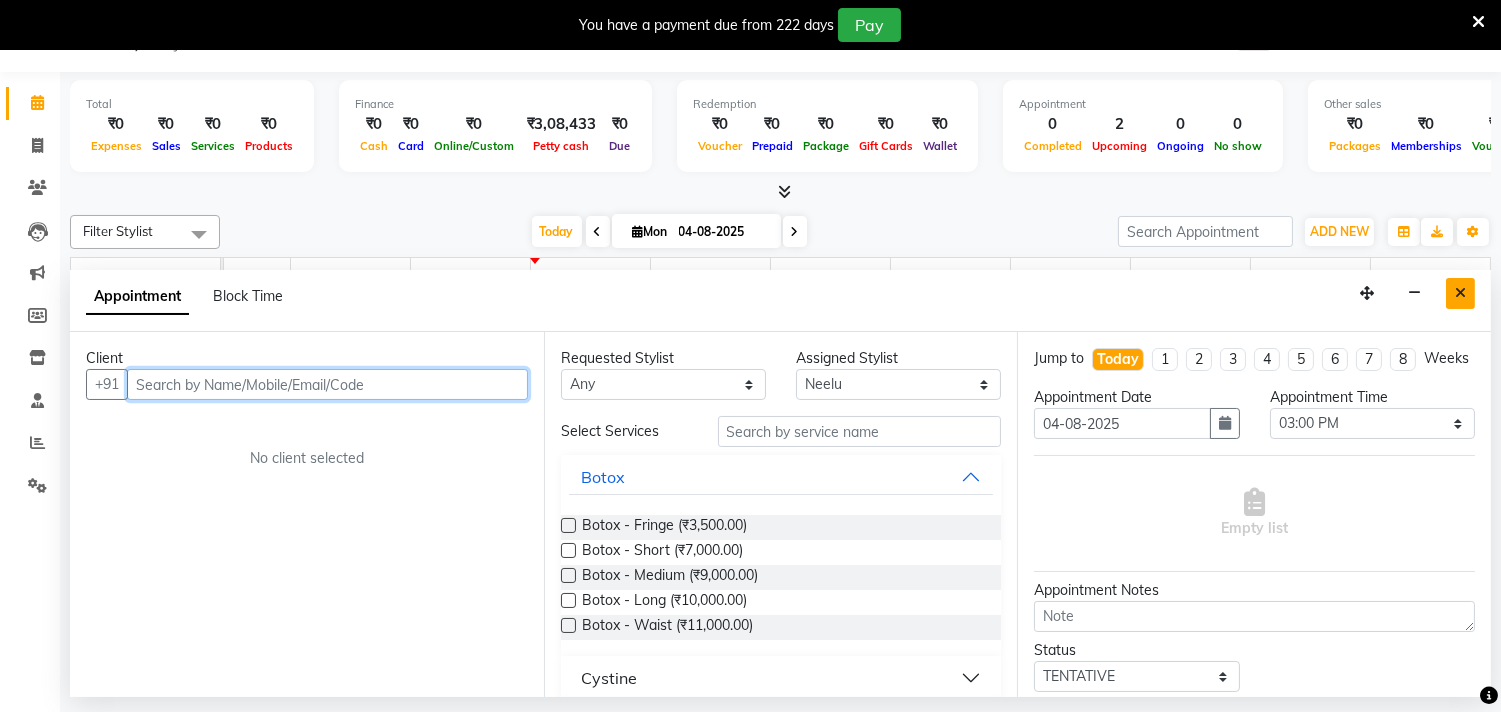 type 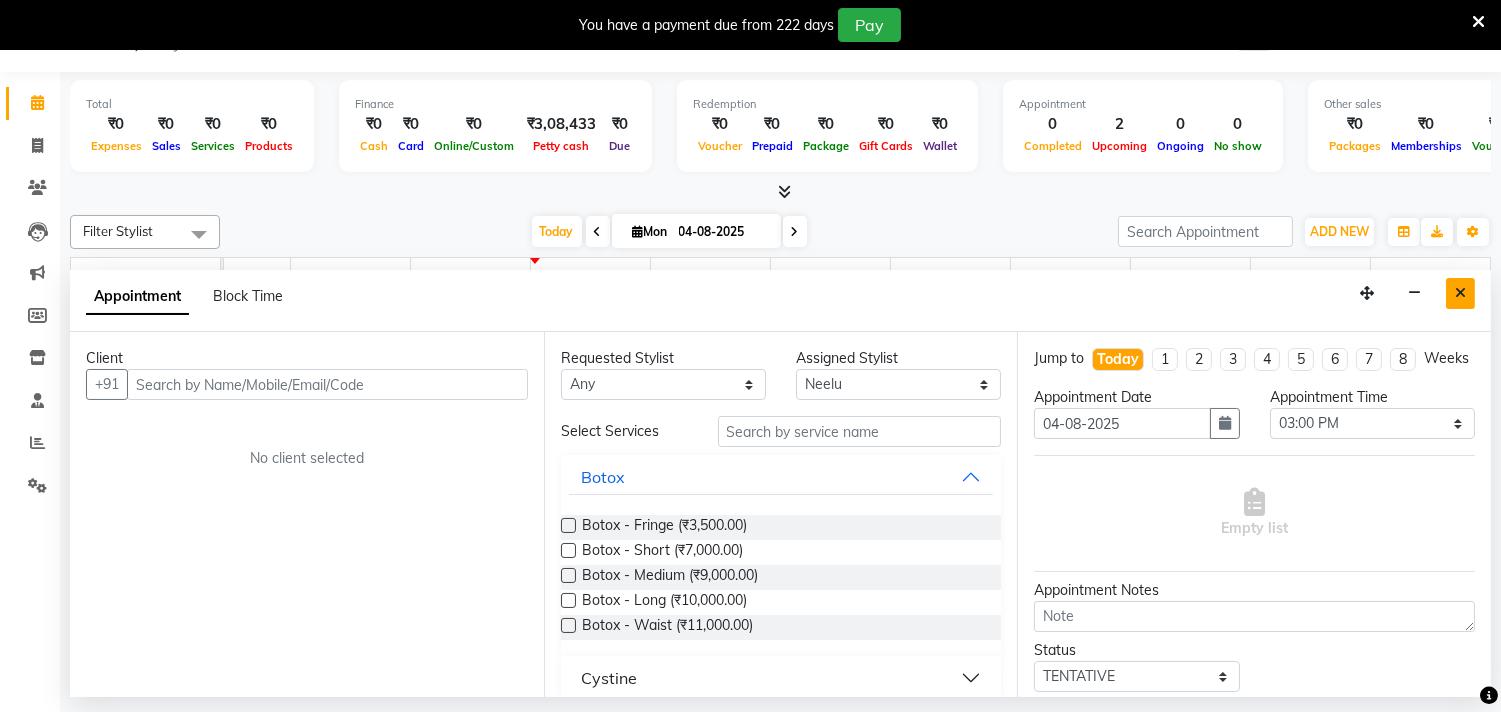 click at bounding box center [1460, 293] 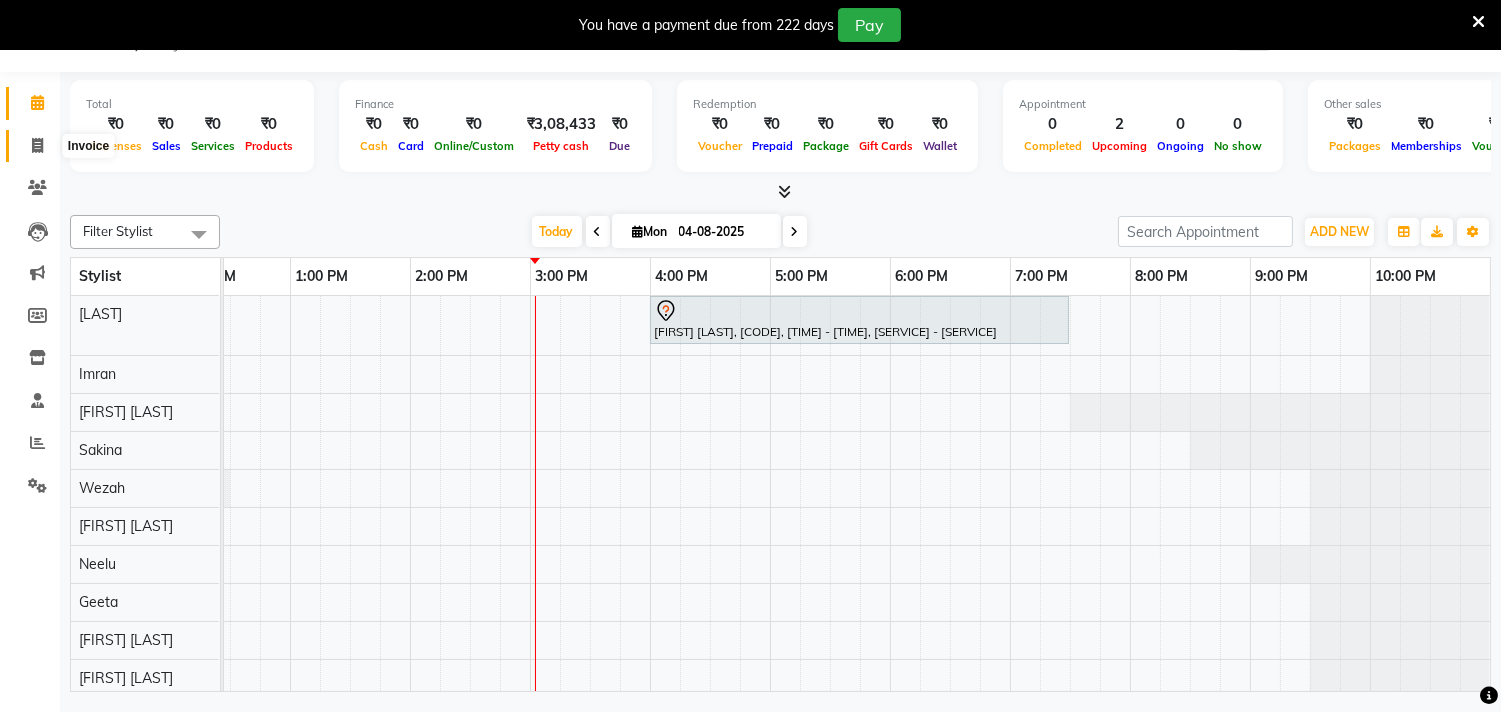 click 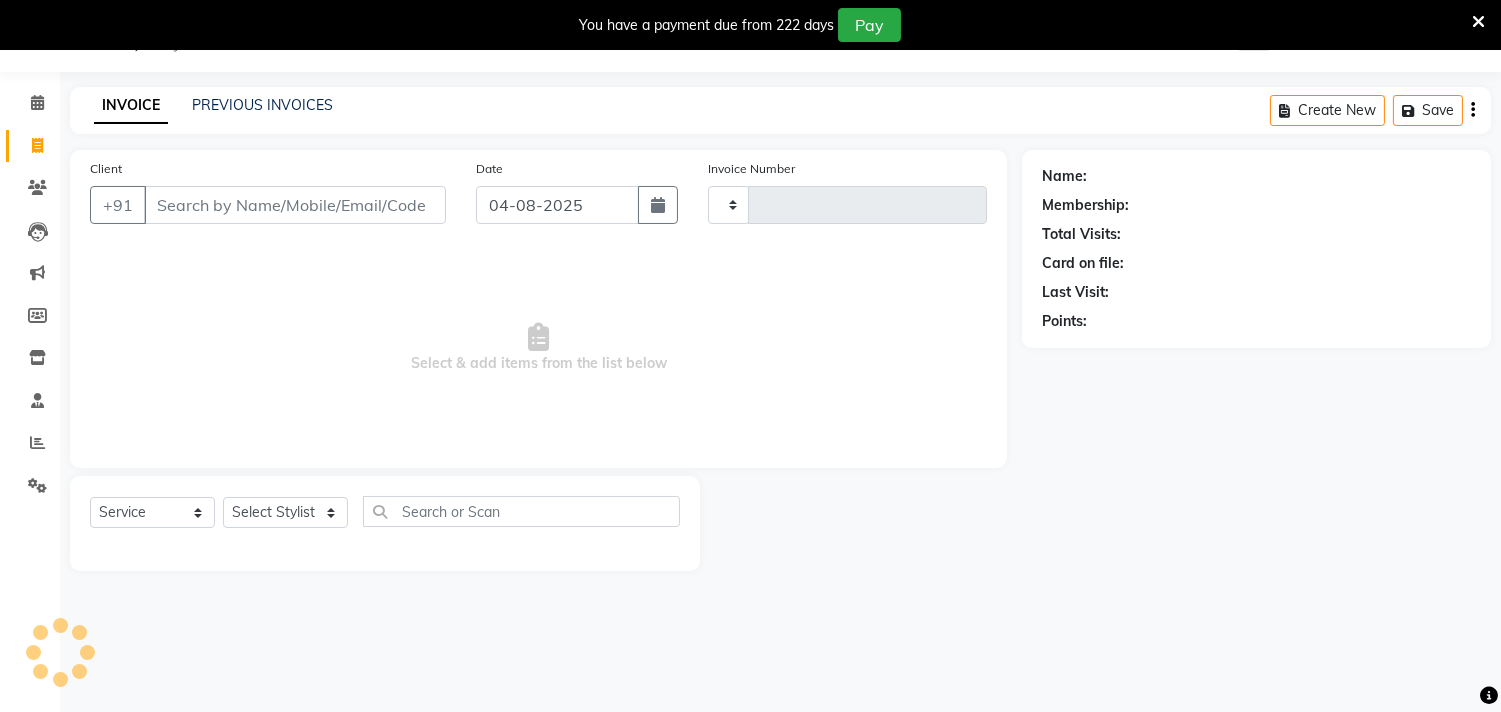 type on "1540" 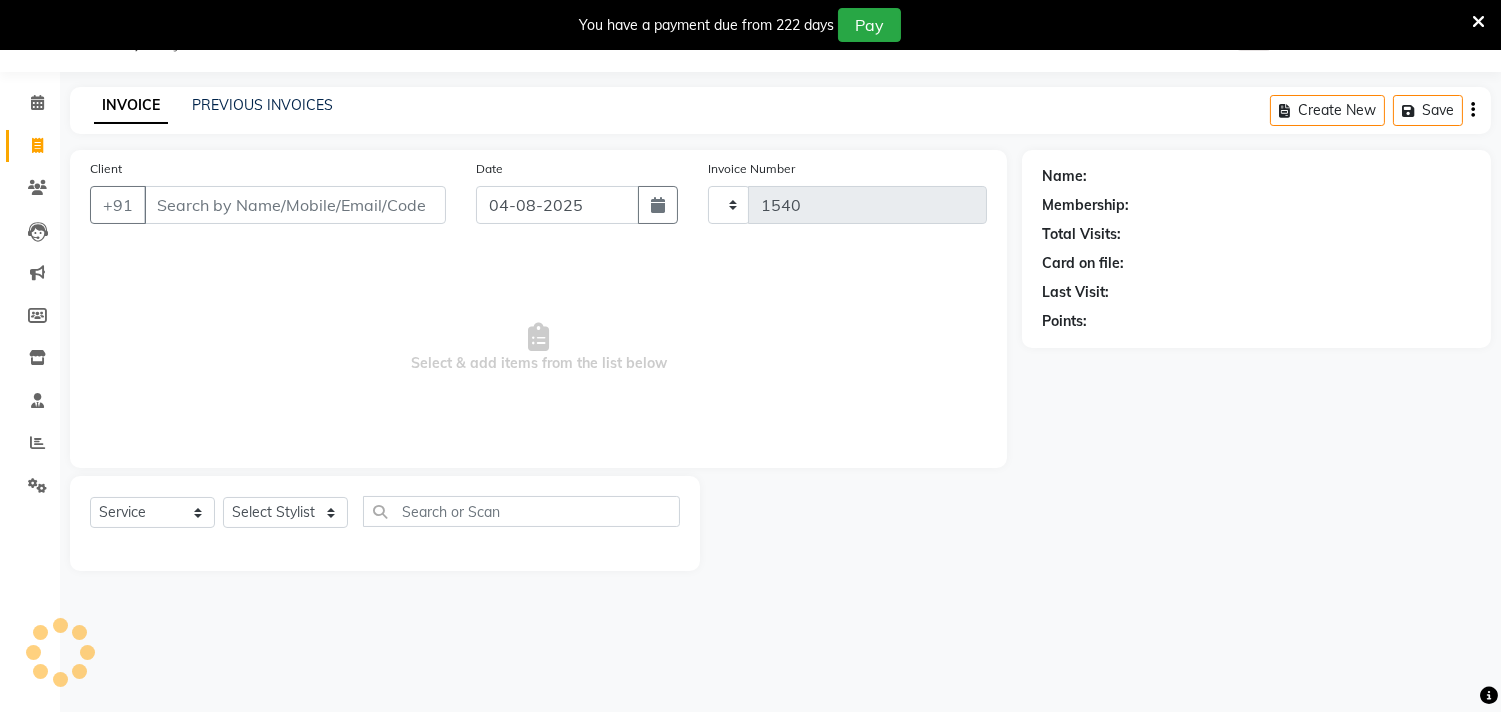 select on "5386" 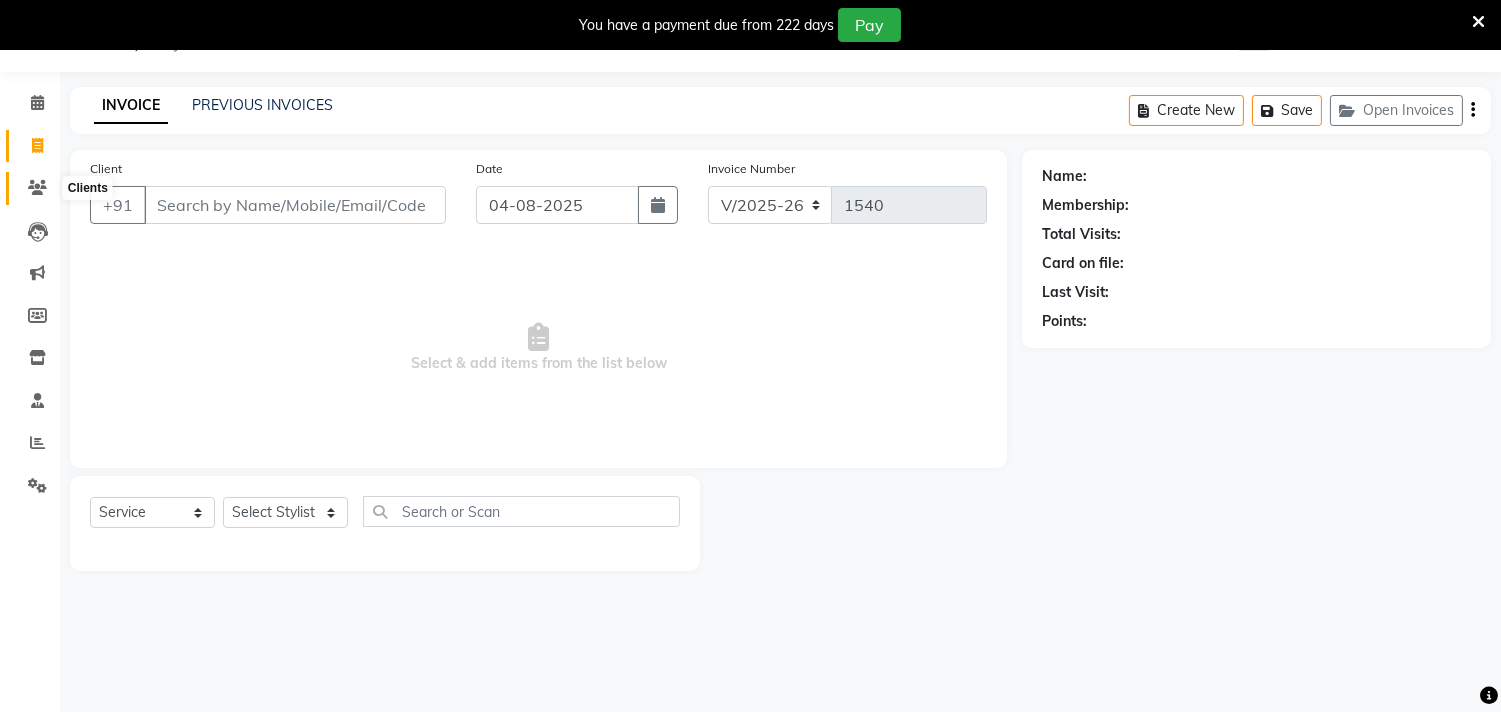 click 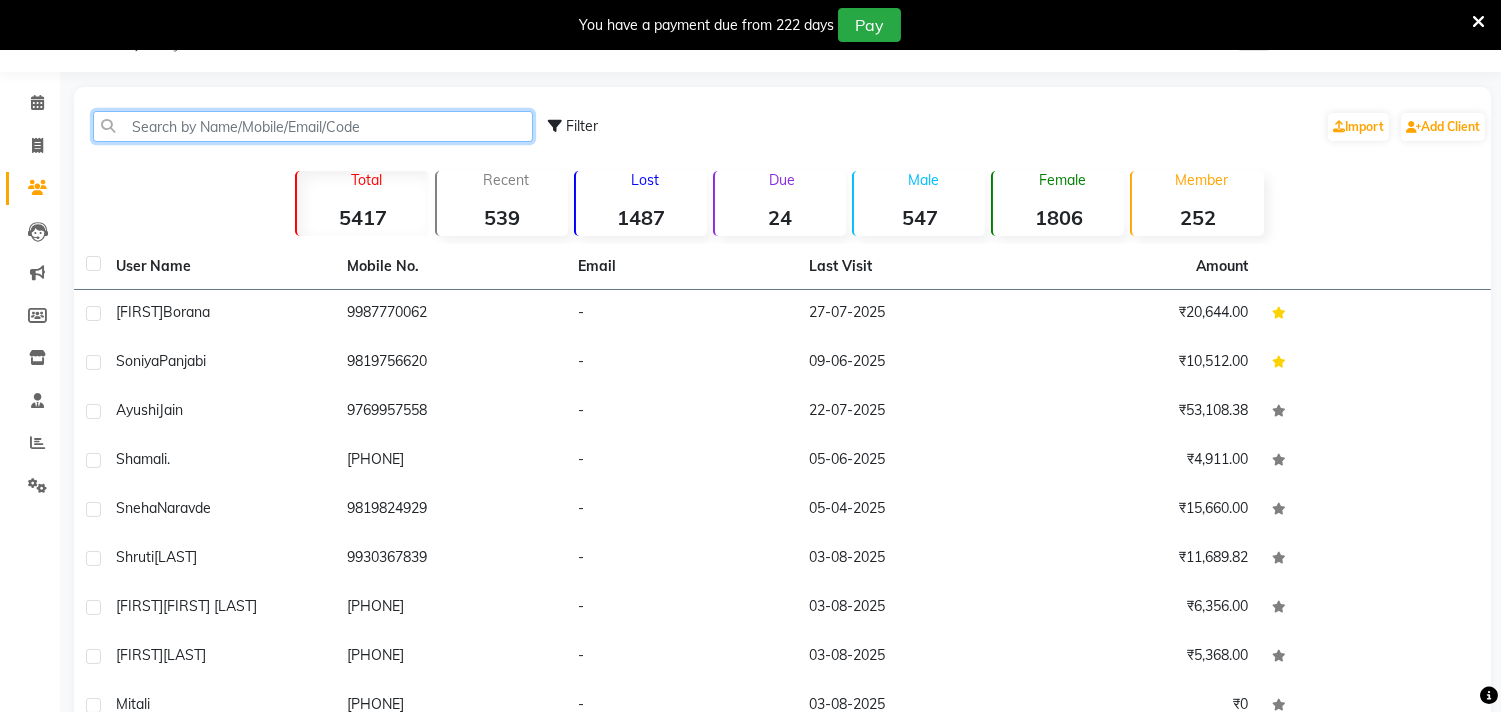 click 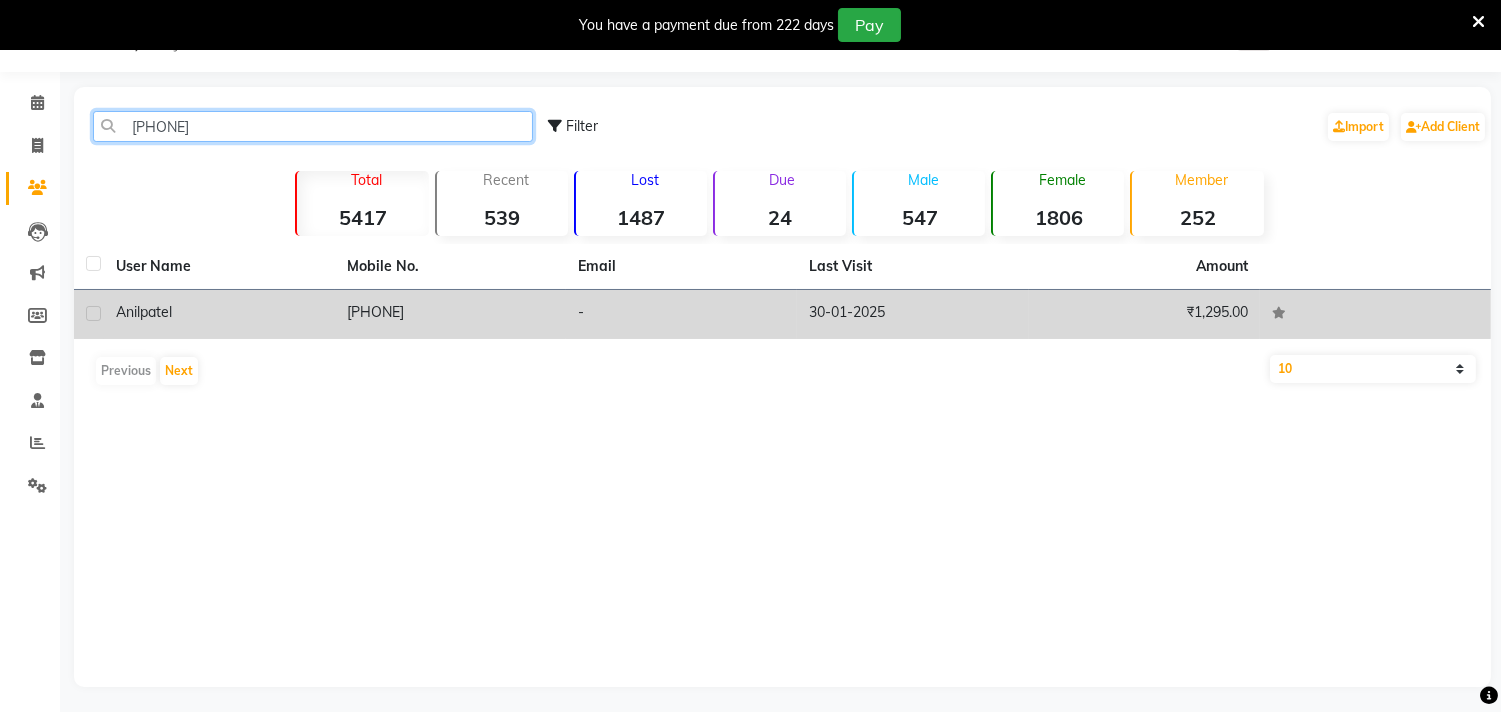 type on "70397383" 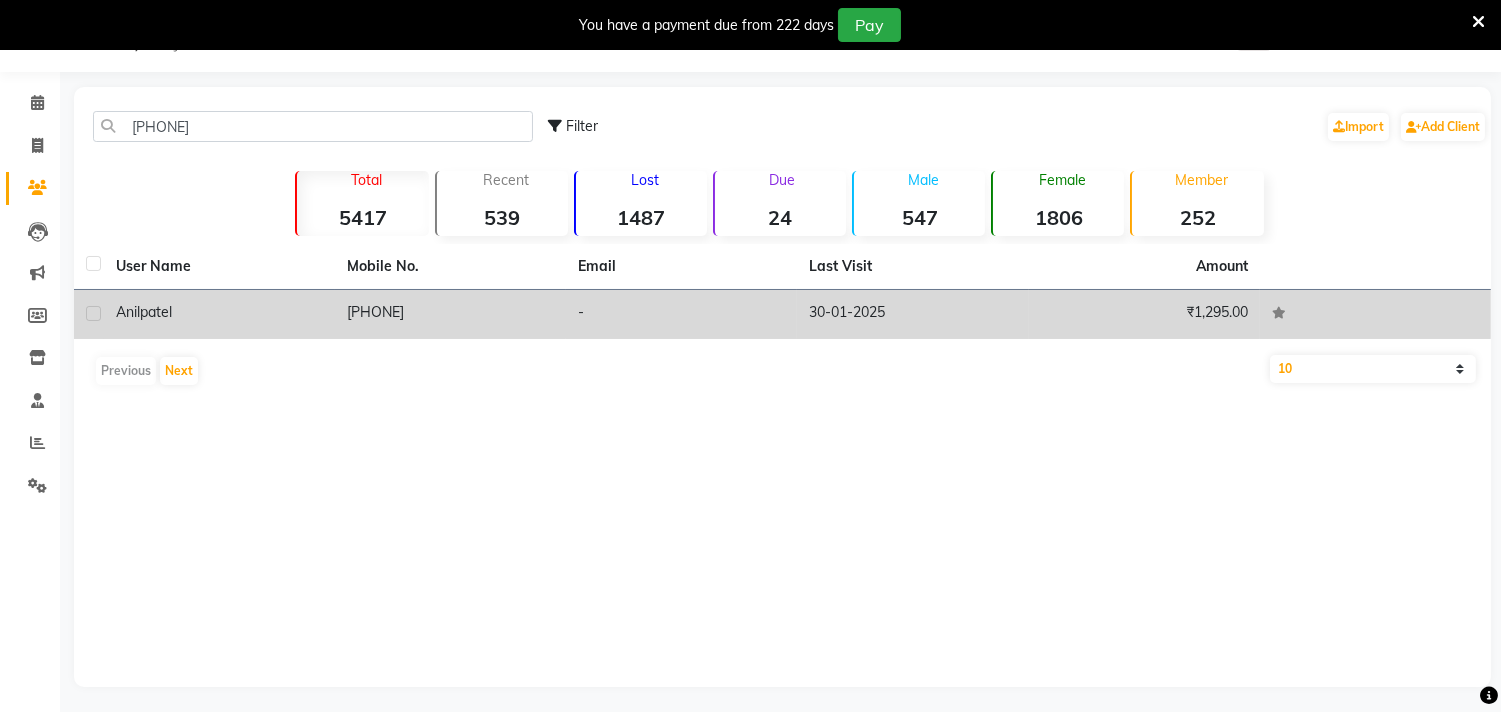 click on "7039738329" 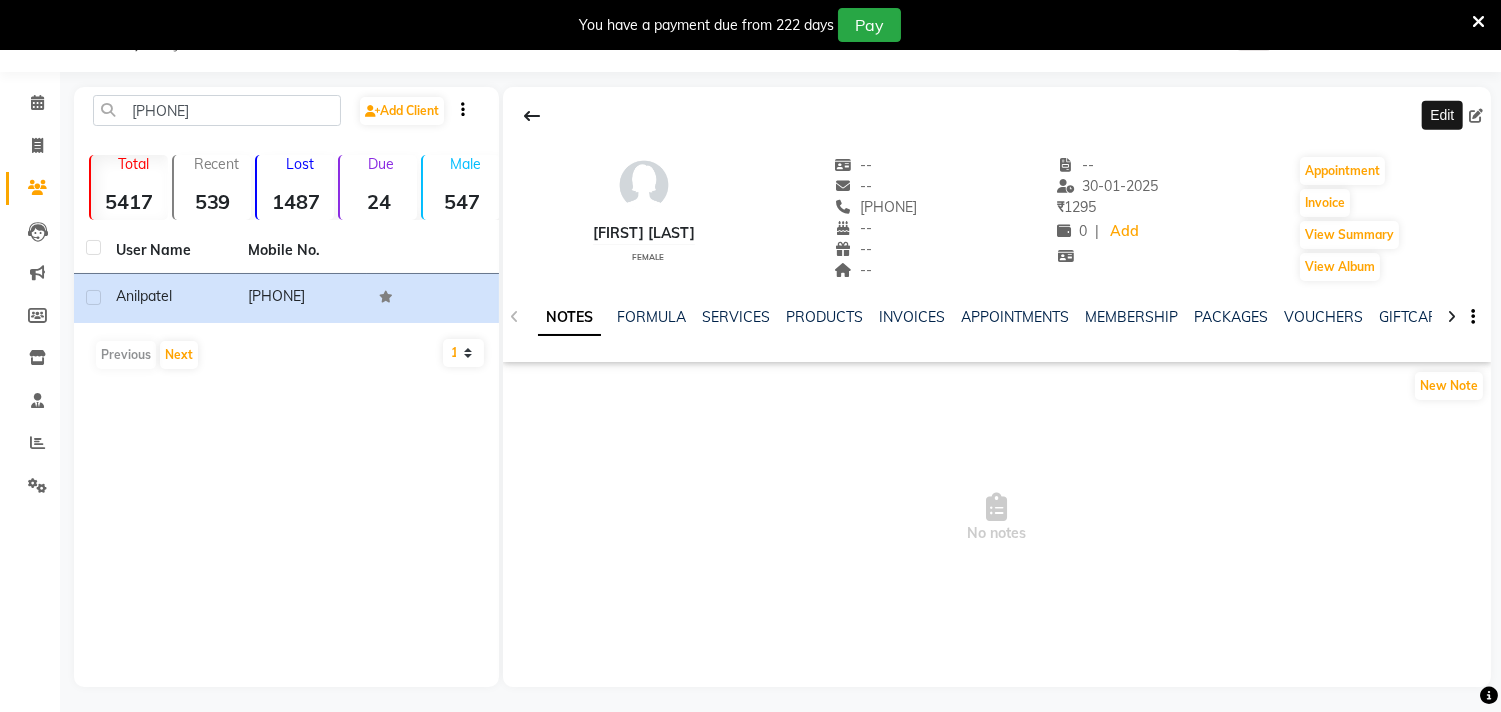 click 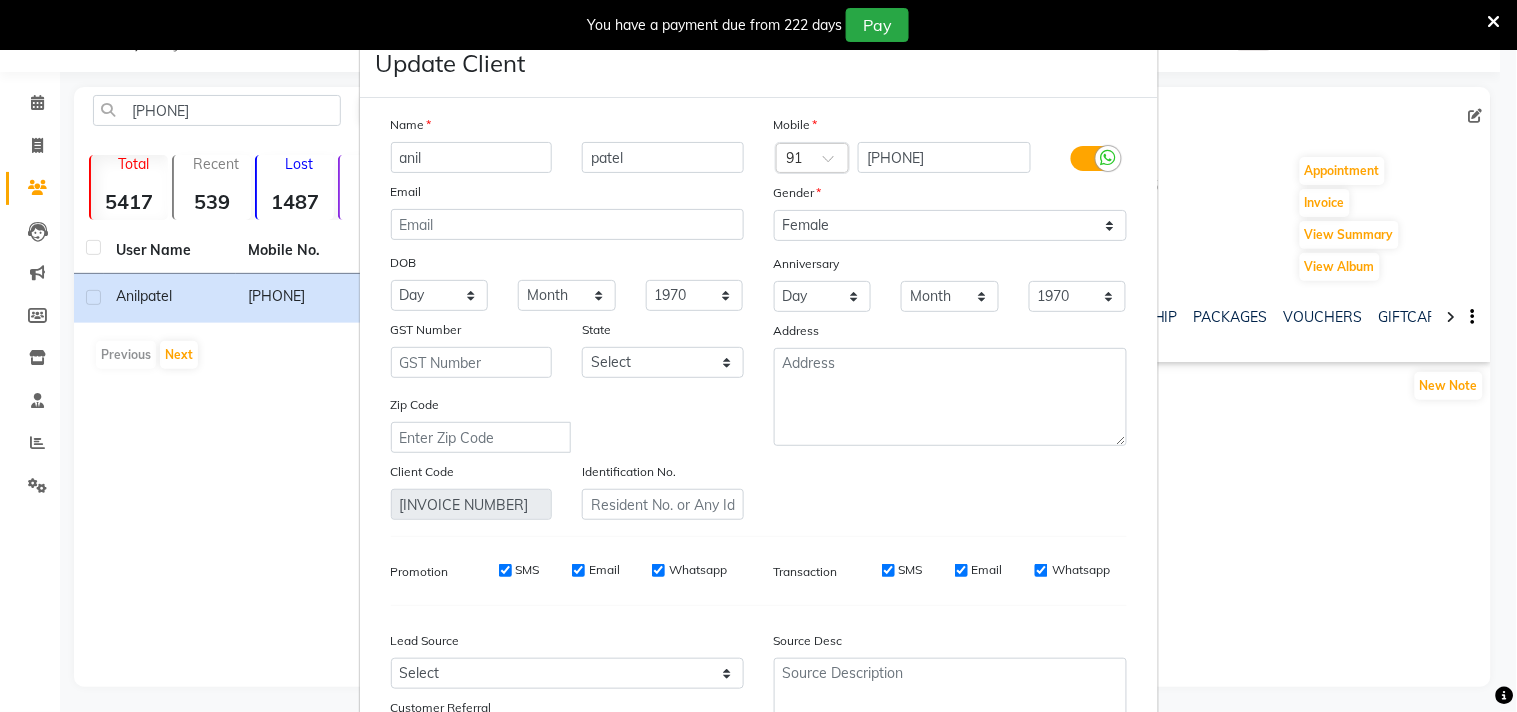 click on "anil" at bounding box center (472, 157) 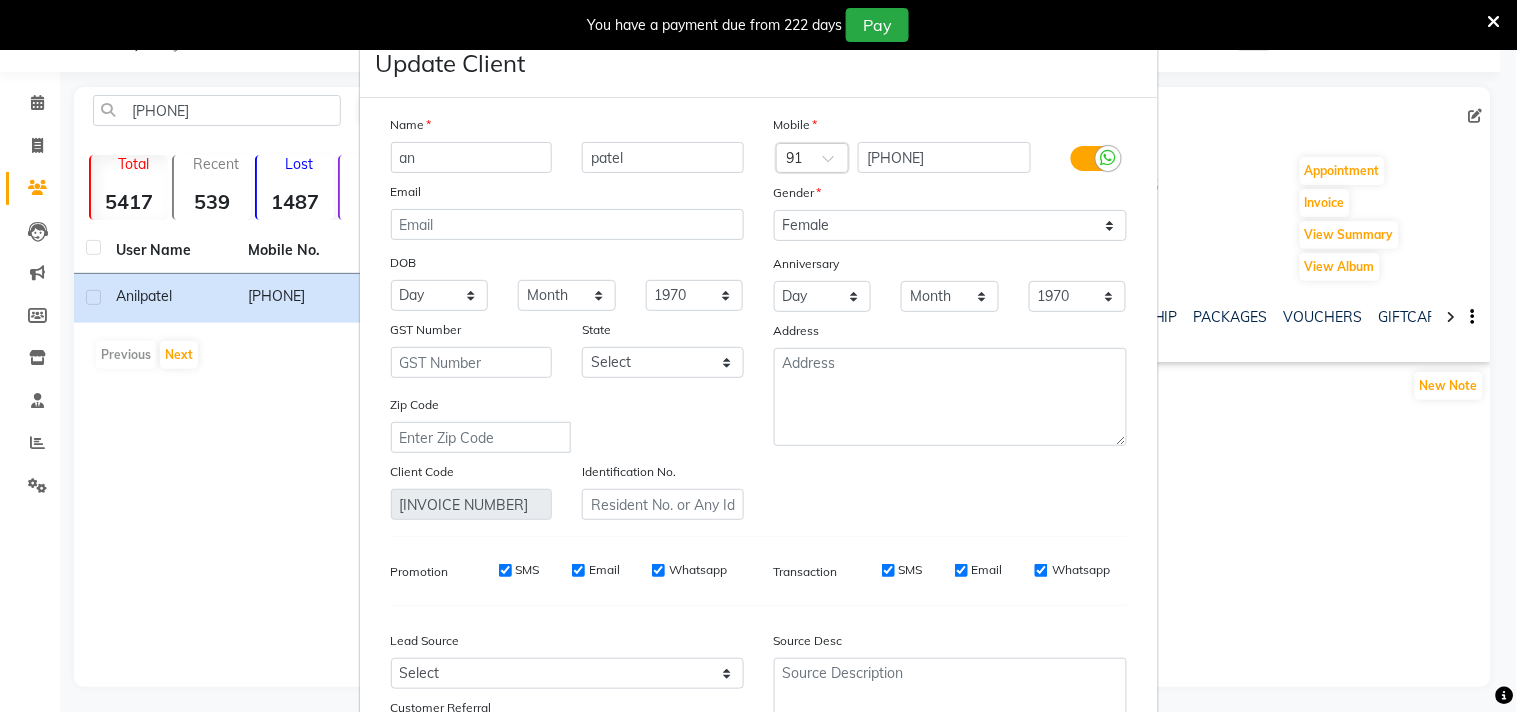 type on "a" 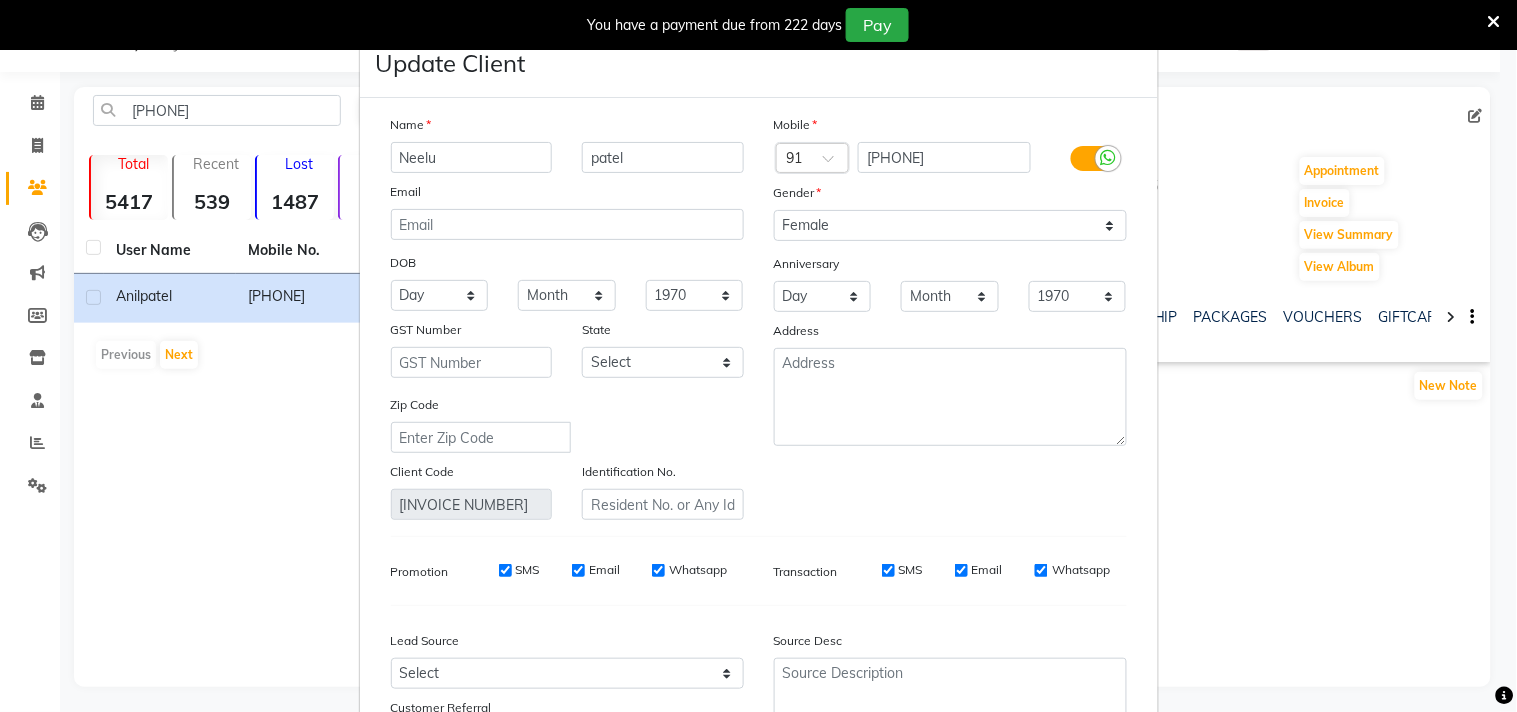 type on "Neelu" 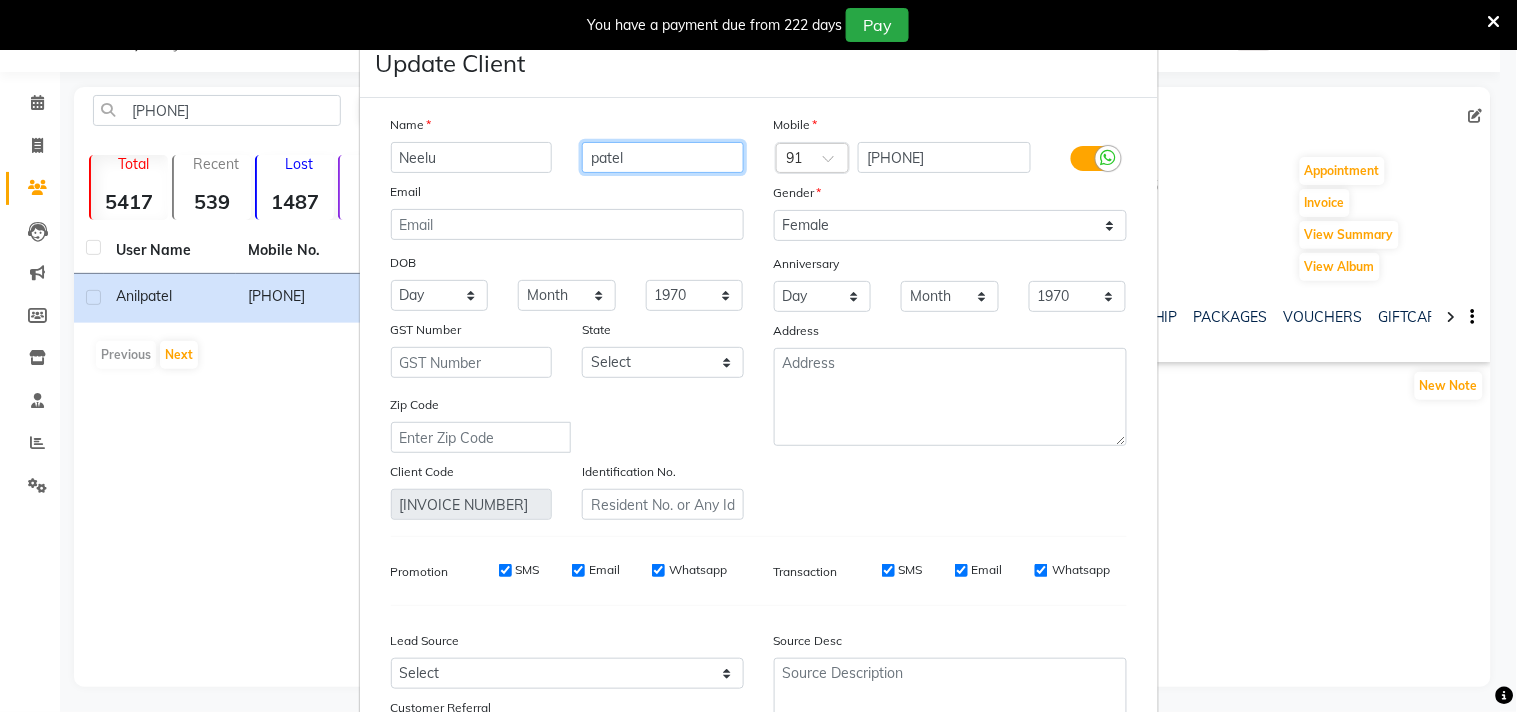click on "patel" at bounding box center [663, 157] 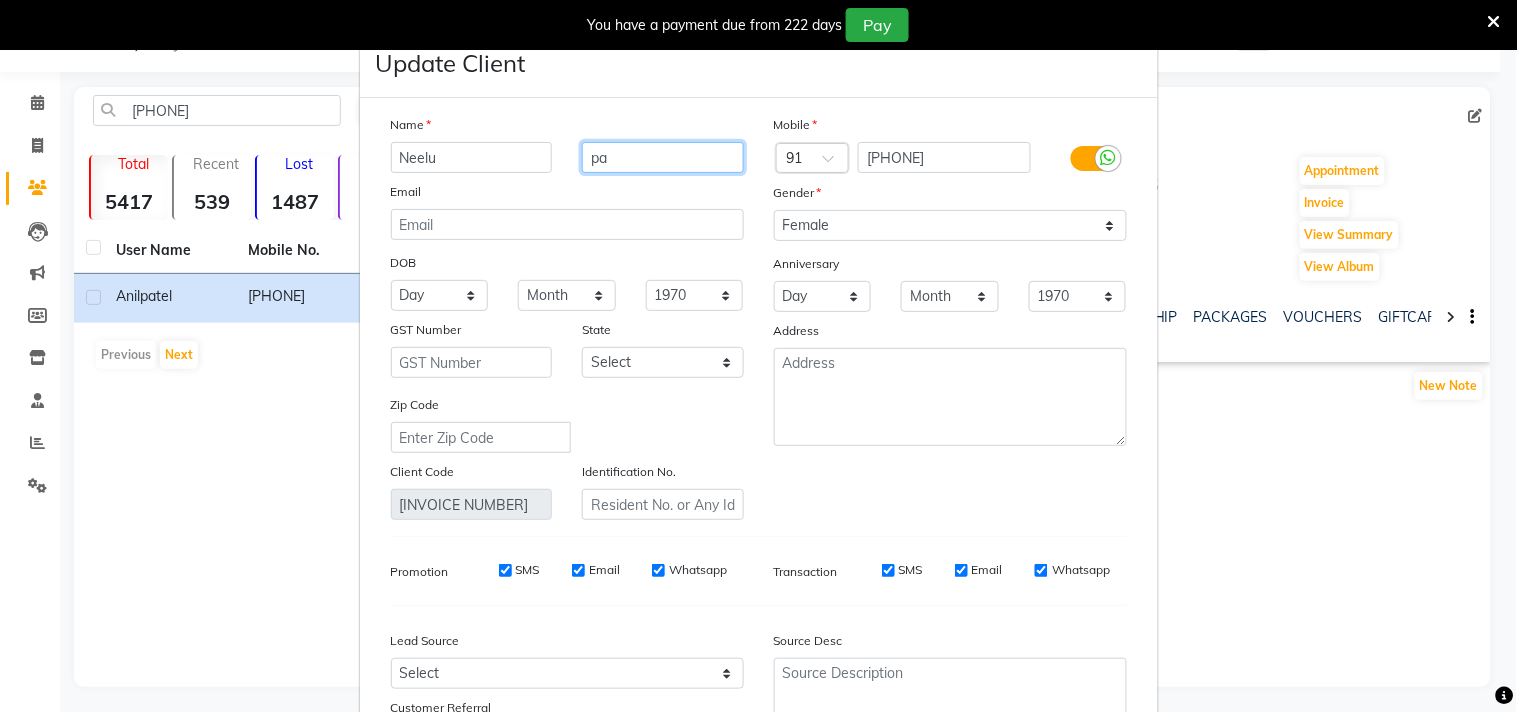 type on "p" 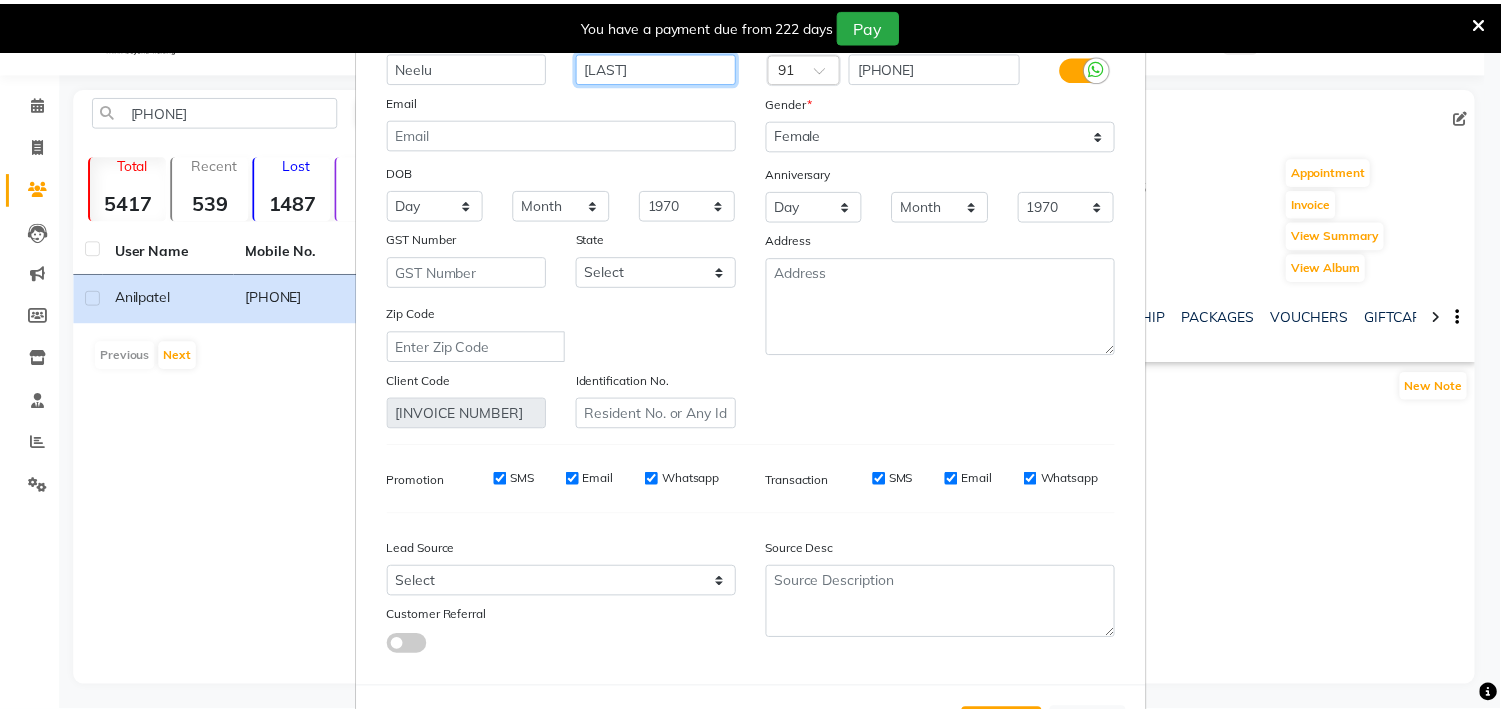scroll, scrollTop: 177, scrollLeft: 0, axis: vertical 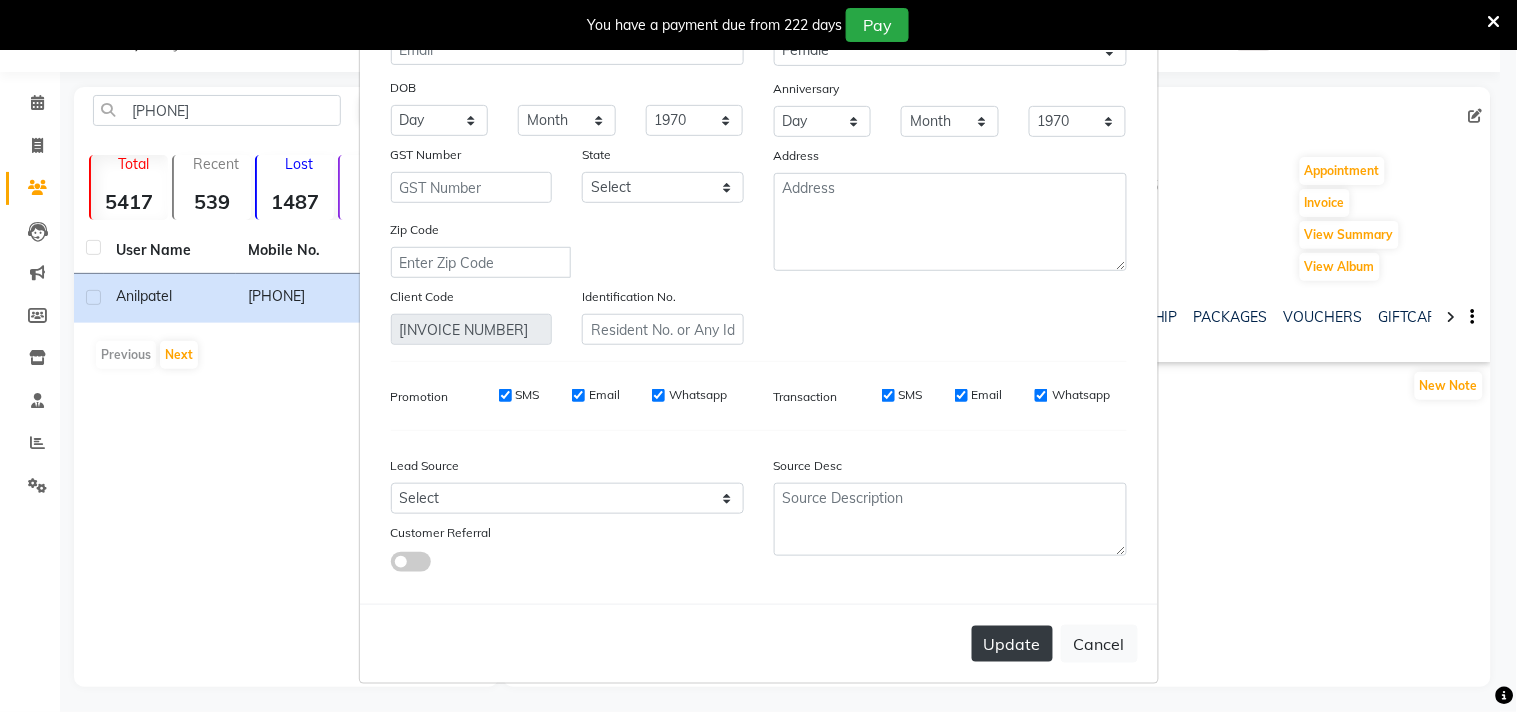 type on "Lohat" 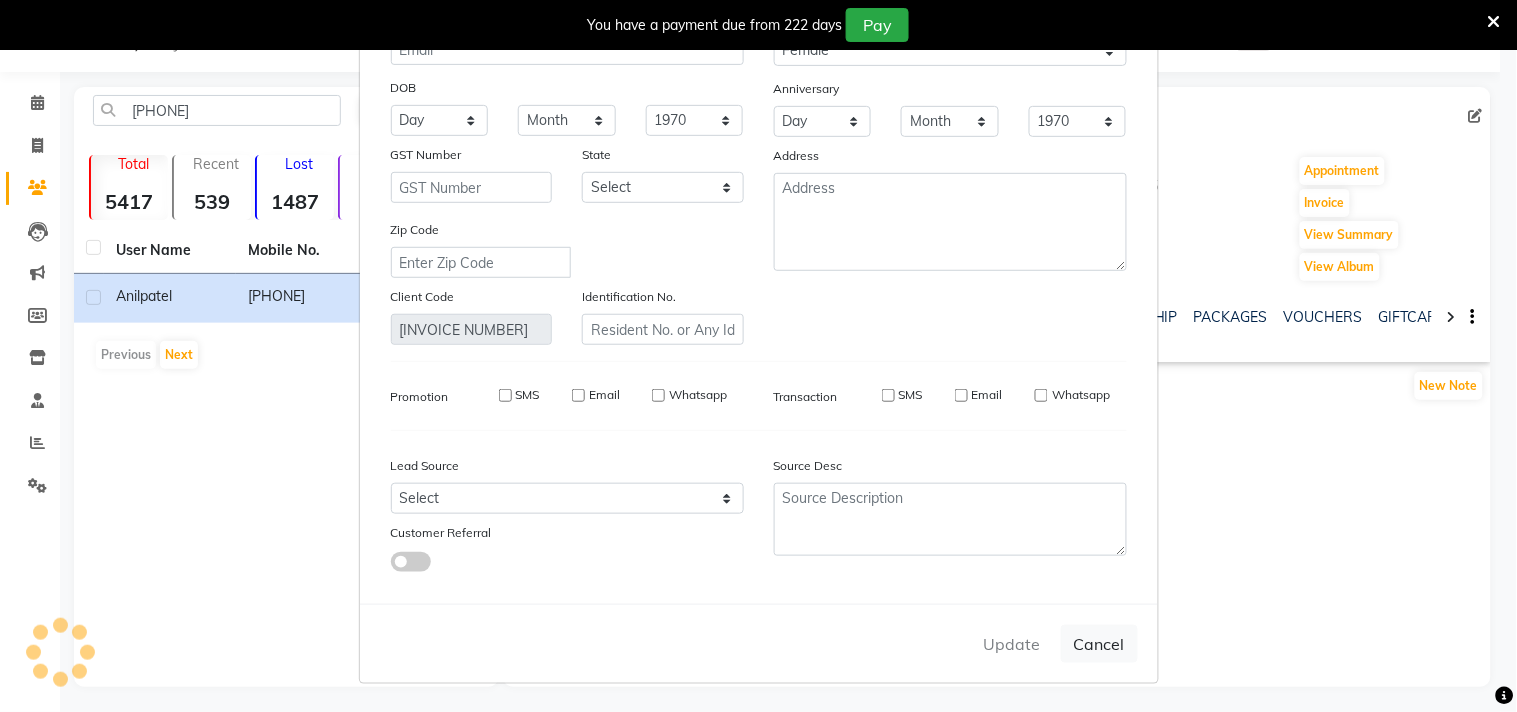 type 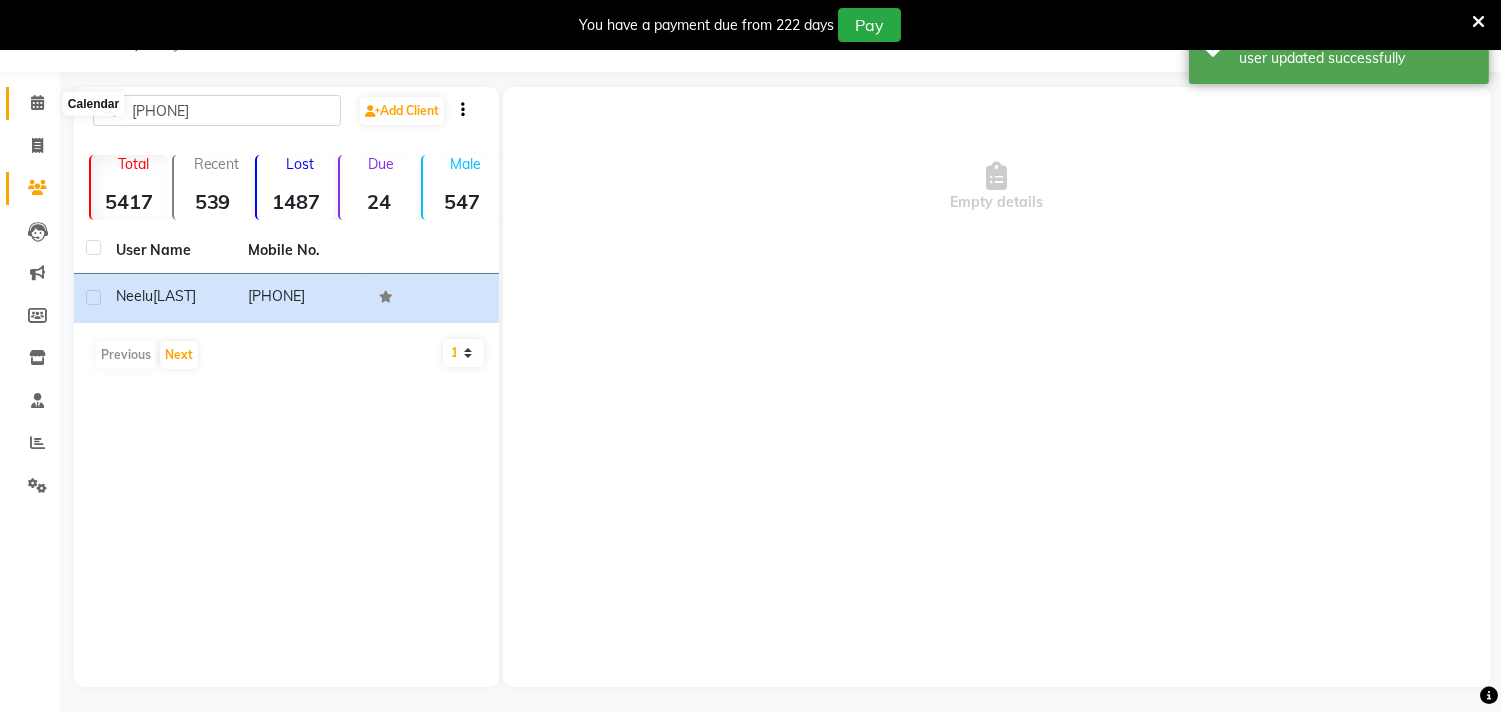 click 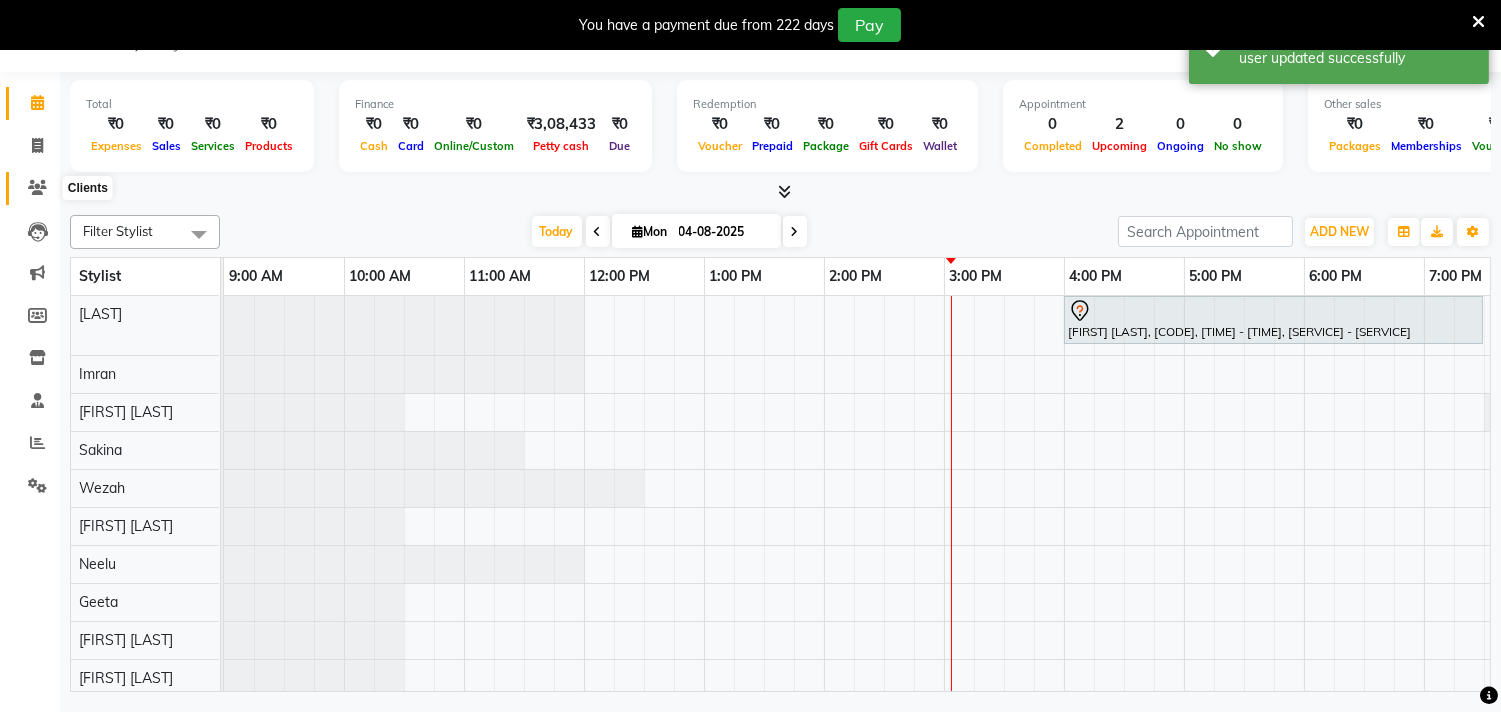 click 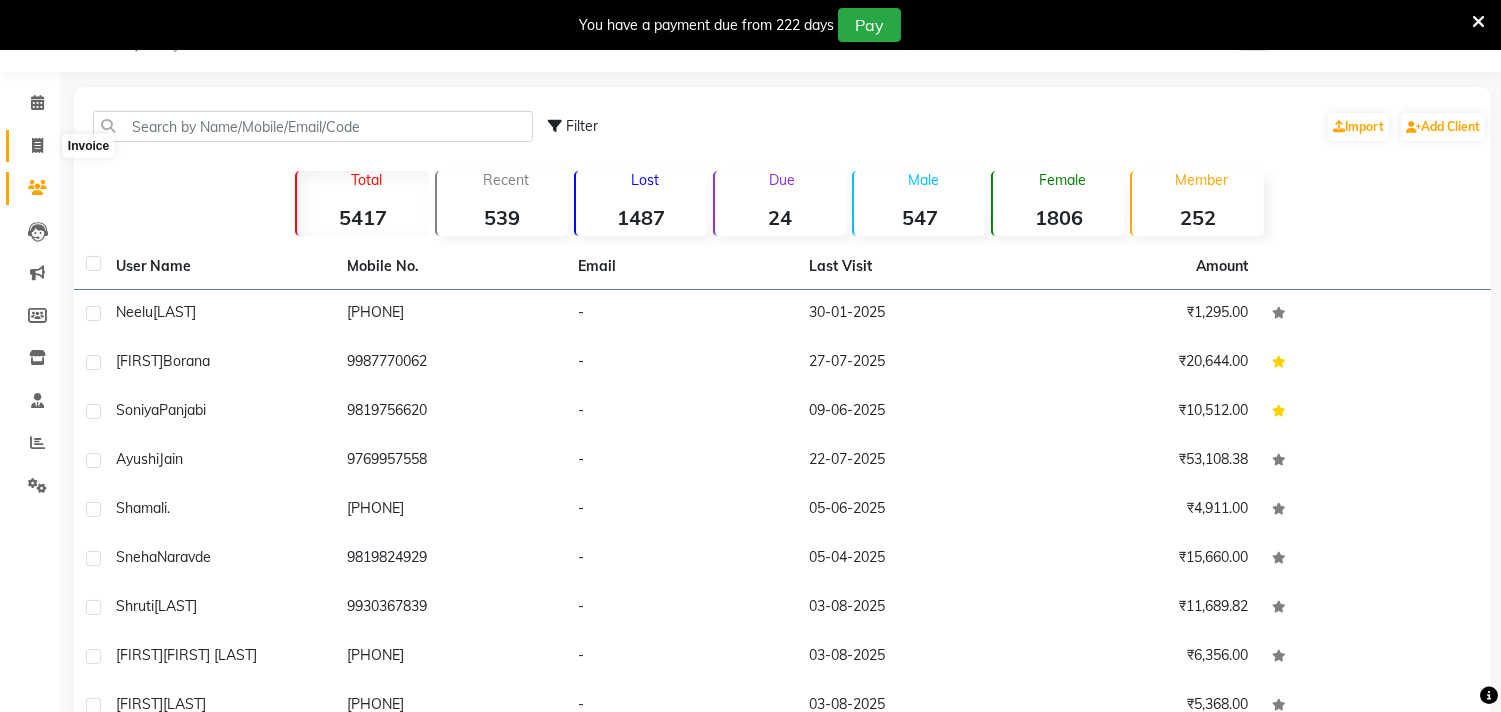 click 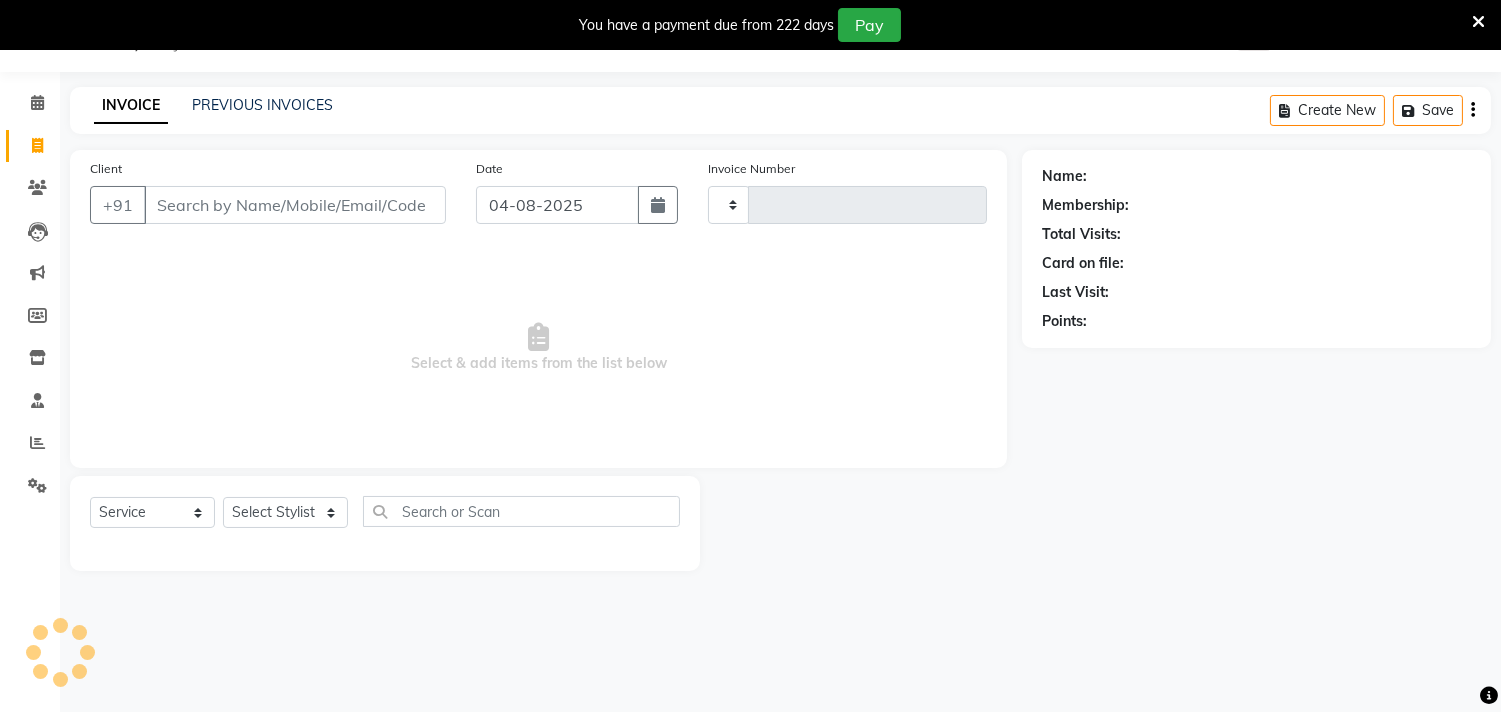 type on "1540" 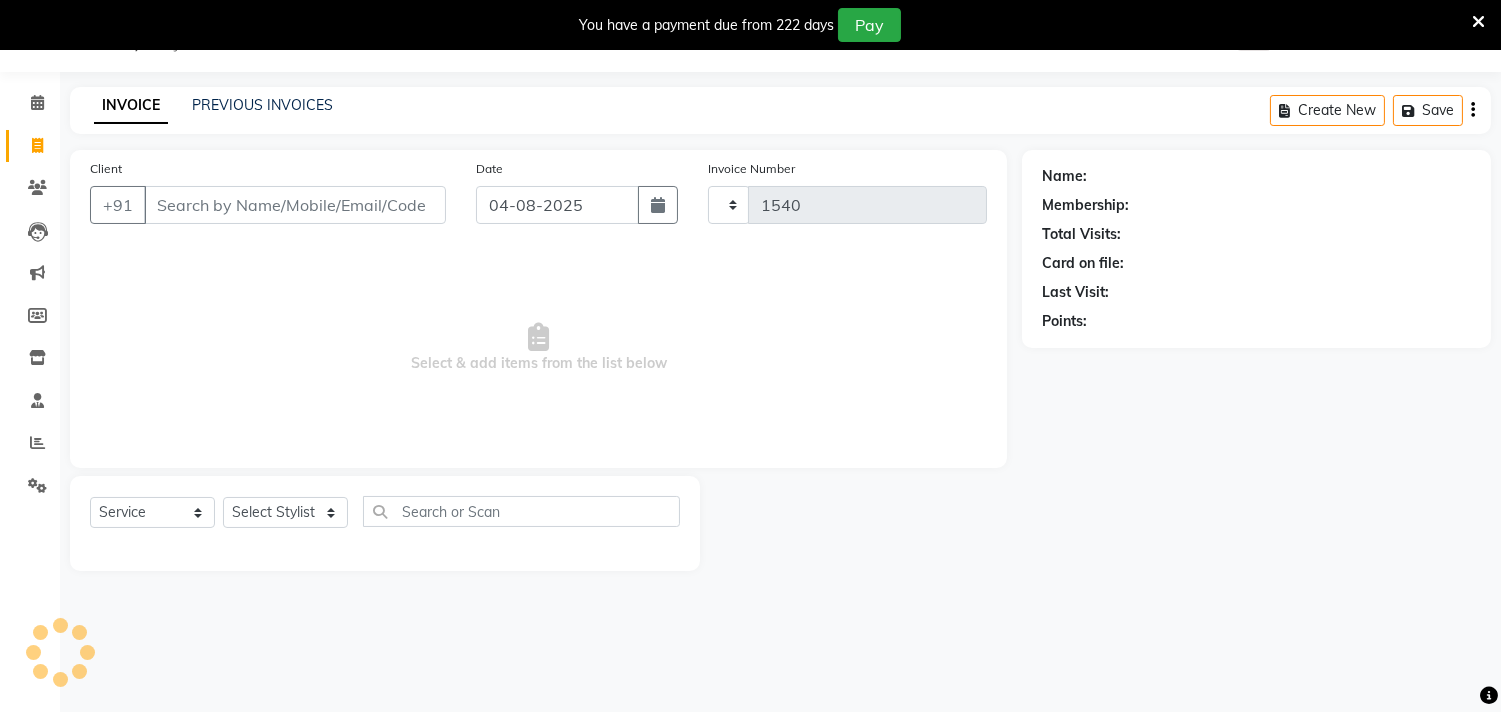 select on "5386" 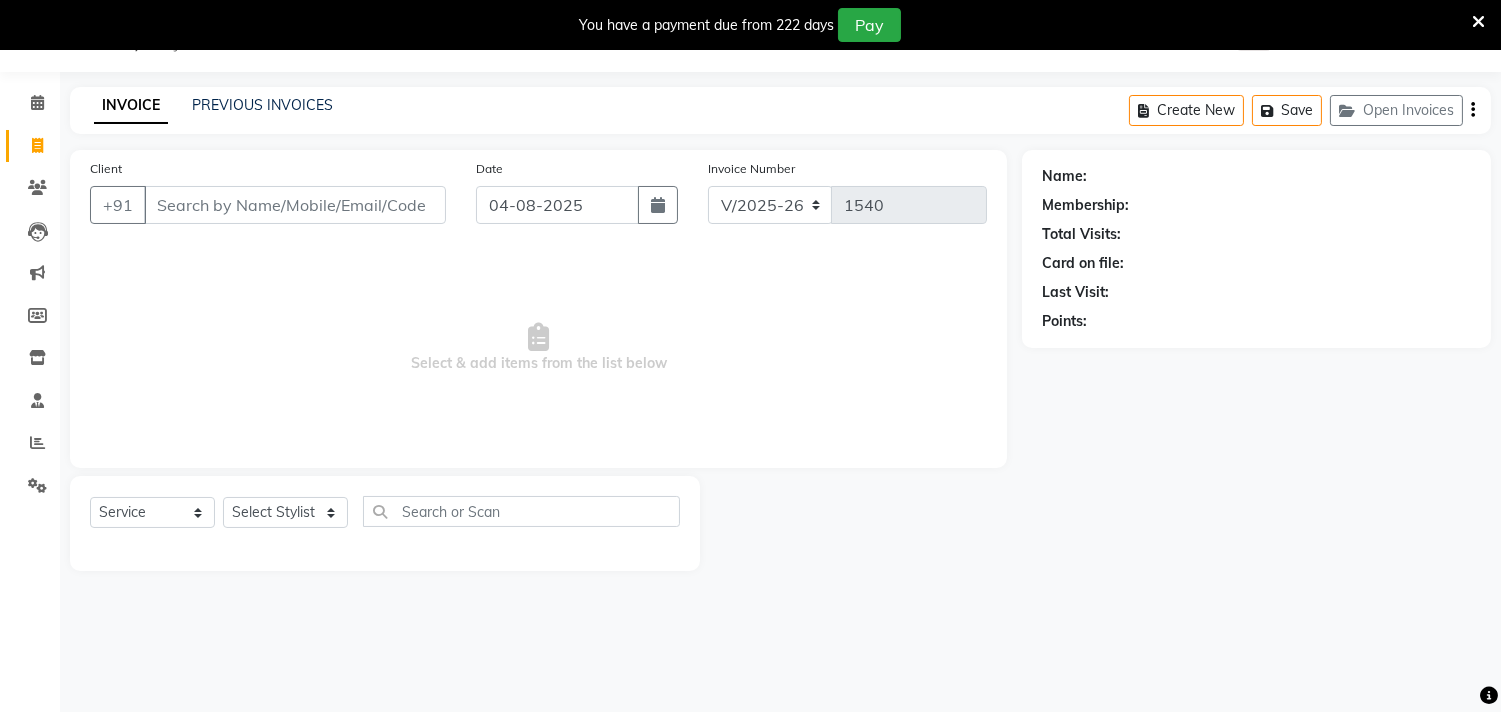 click on "INVOICE PREVIOUS INVOICES Create New   Save   Open Invoices  Client +91 Date 04-08-2025 Invoice Number V/2025 V/2025-26 1540  Select & add items from the list below  Select  Service  Product  Membership  Package Voucher Prepaid Gift Card  Select Stylist Alisha Sasankar Aparna Acharekar Daksha Makwana  Faiz Gazala Baig  Geeta Harshada Pawar   Imran  Kamal Khende Mohammad Faisal  Neelu Nikita Raut Roshan Sakina Shafique Sonal Sawant  Wezah Name: Membership: Total Visits: Card on file: Last Visit:  Points:" 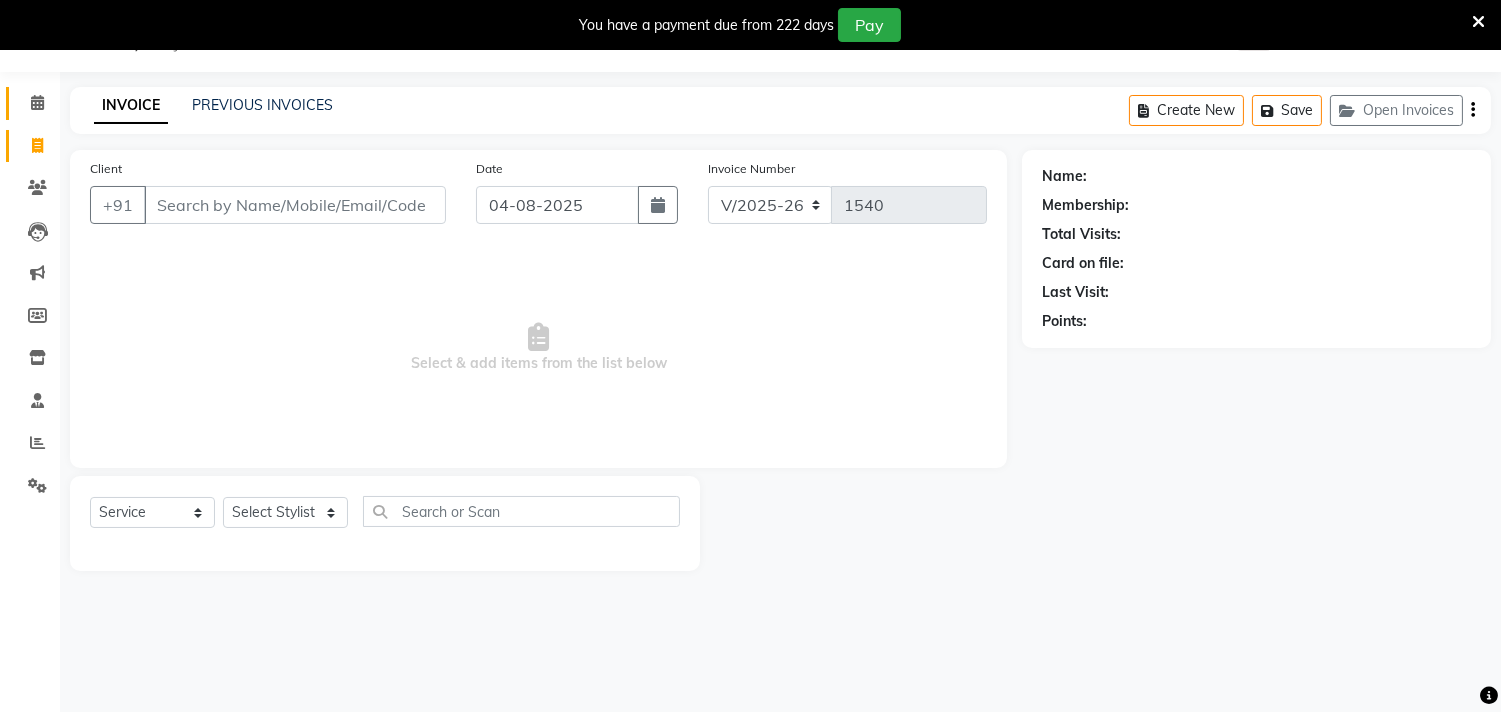 click on "Calendar" 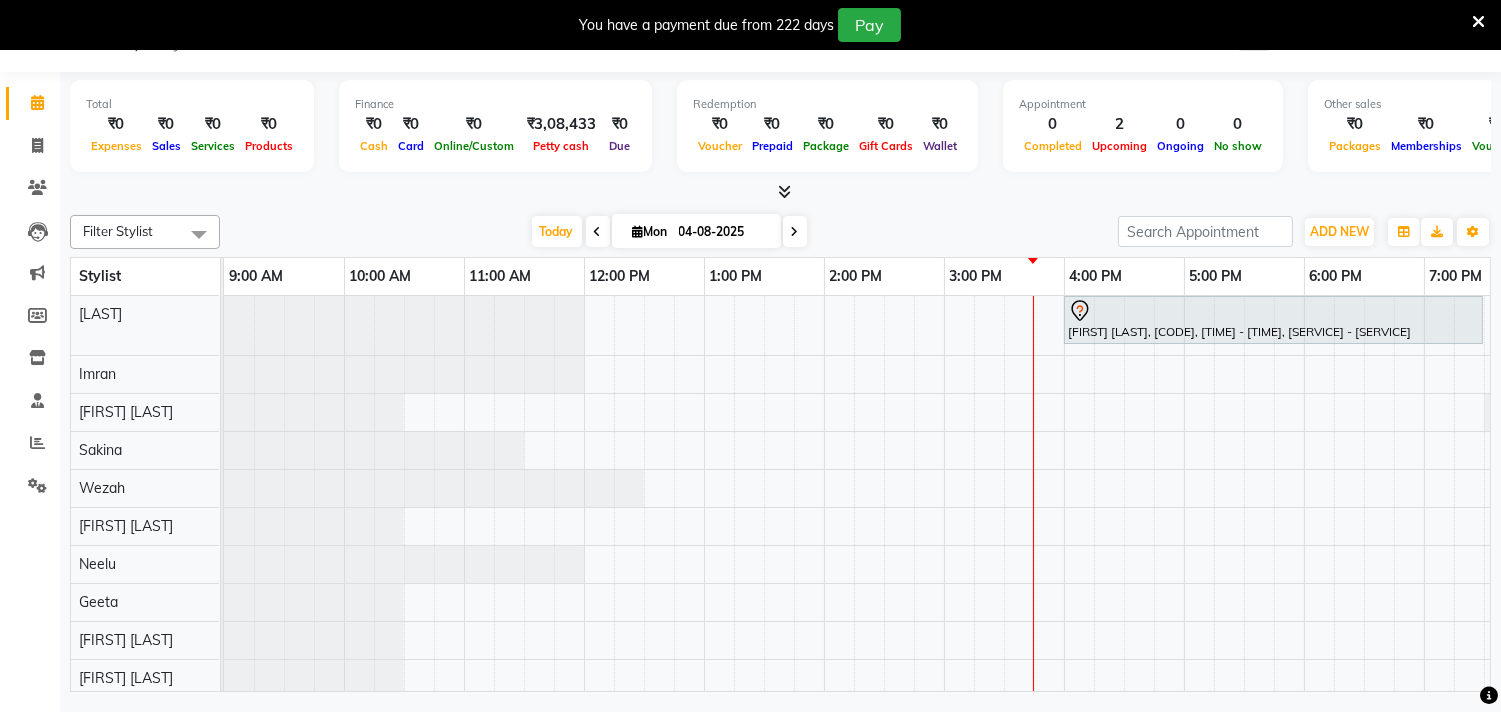 scroll, scrollTop: 120, scrollLeft: 0, axis: vertical 